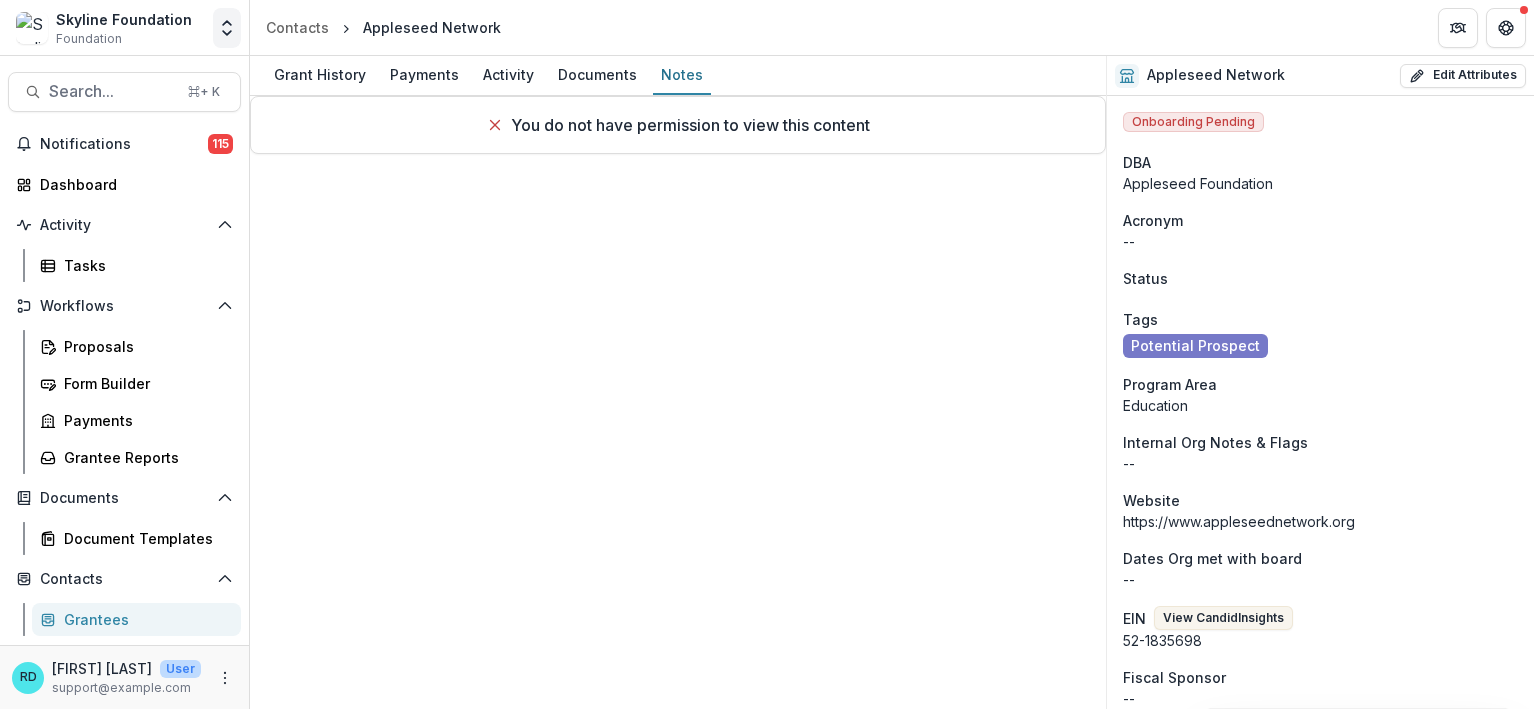scroll, scrollTop: 0, scrollLeft: 0, axis: both 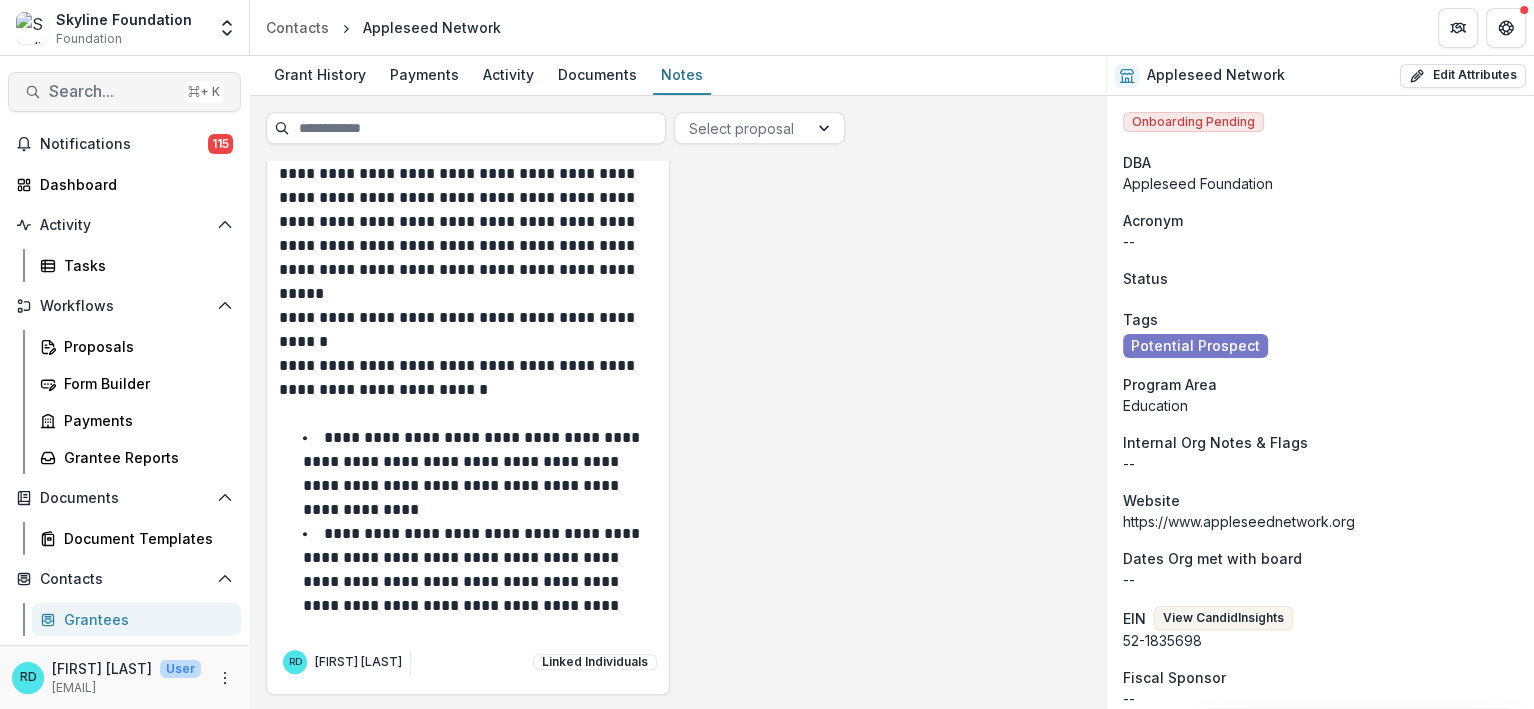 click on "Search..." at bounding box center (112, 91) 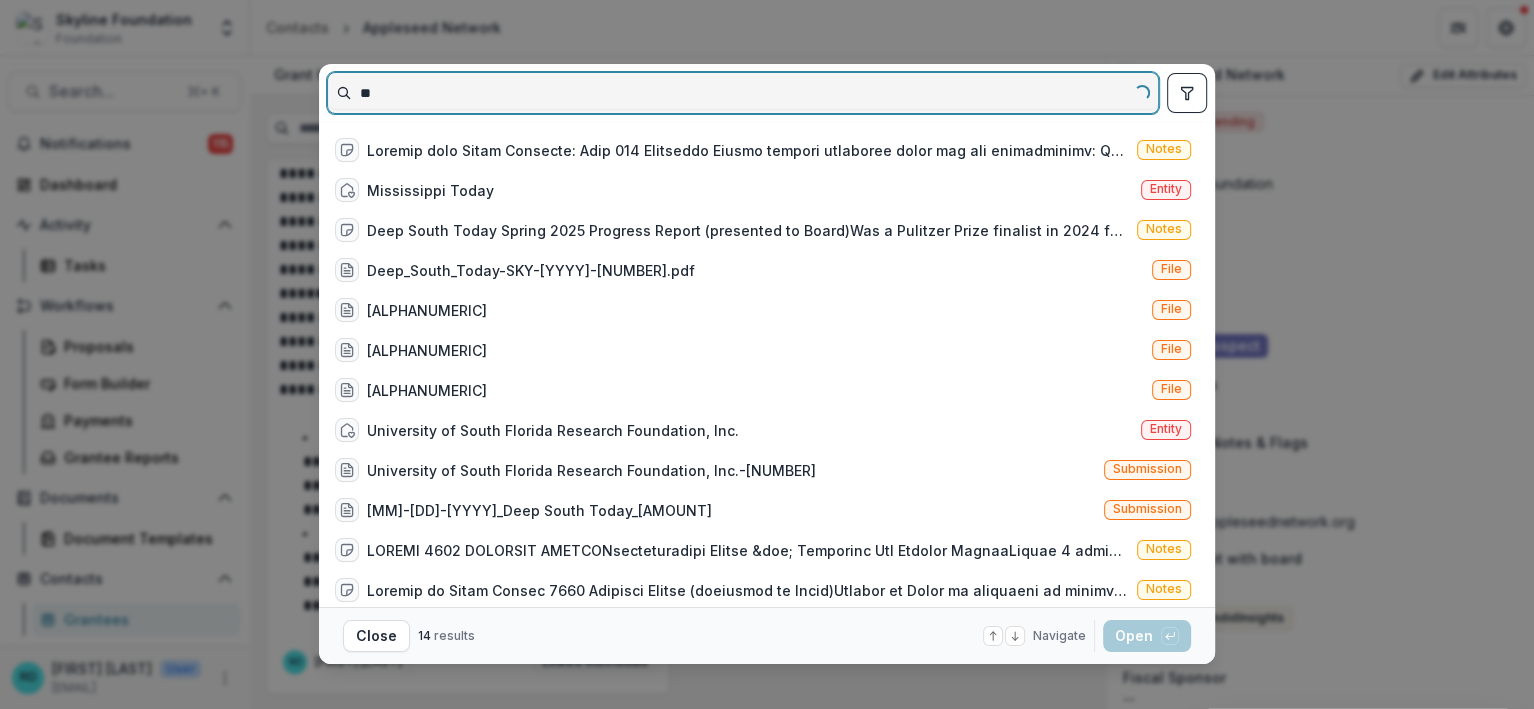 type on "*" 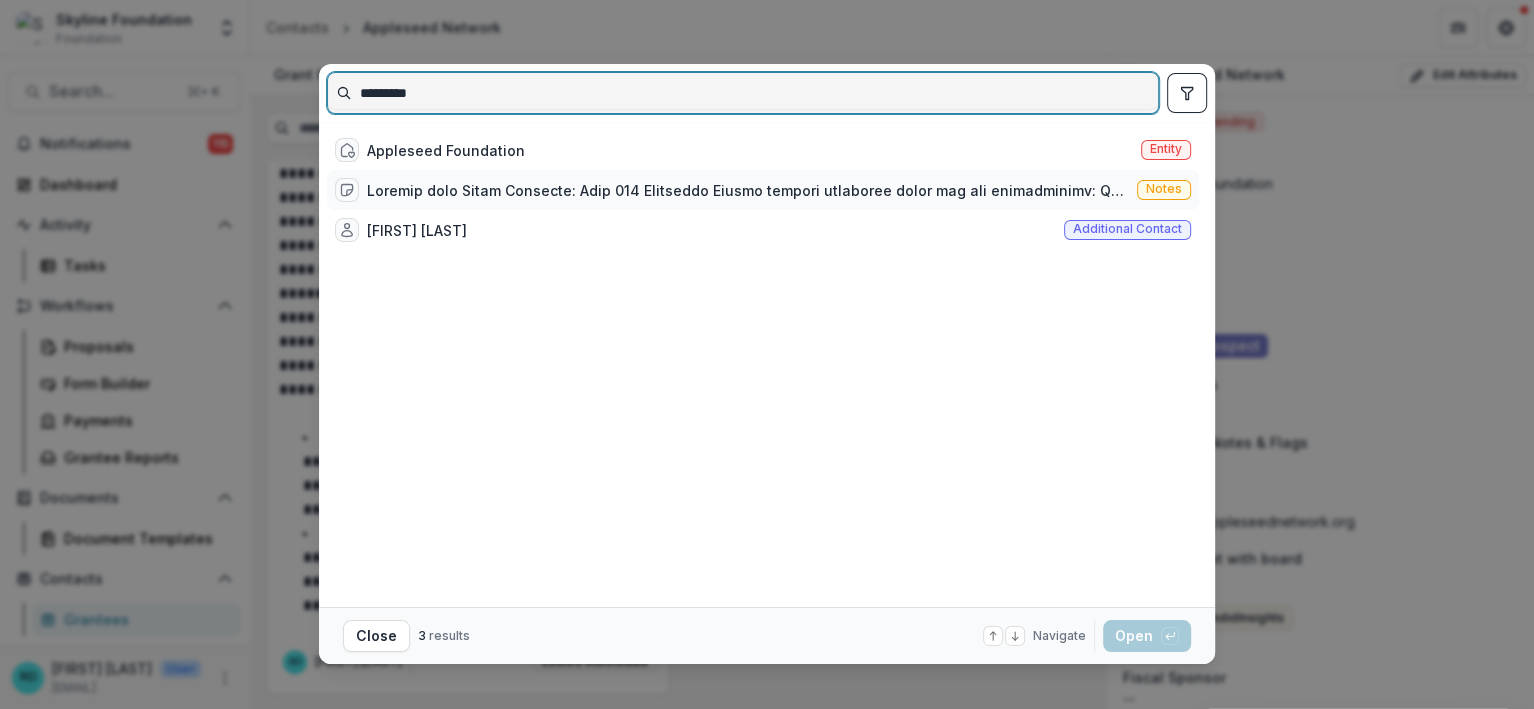 type on "*********" 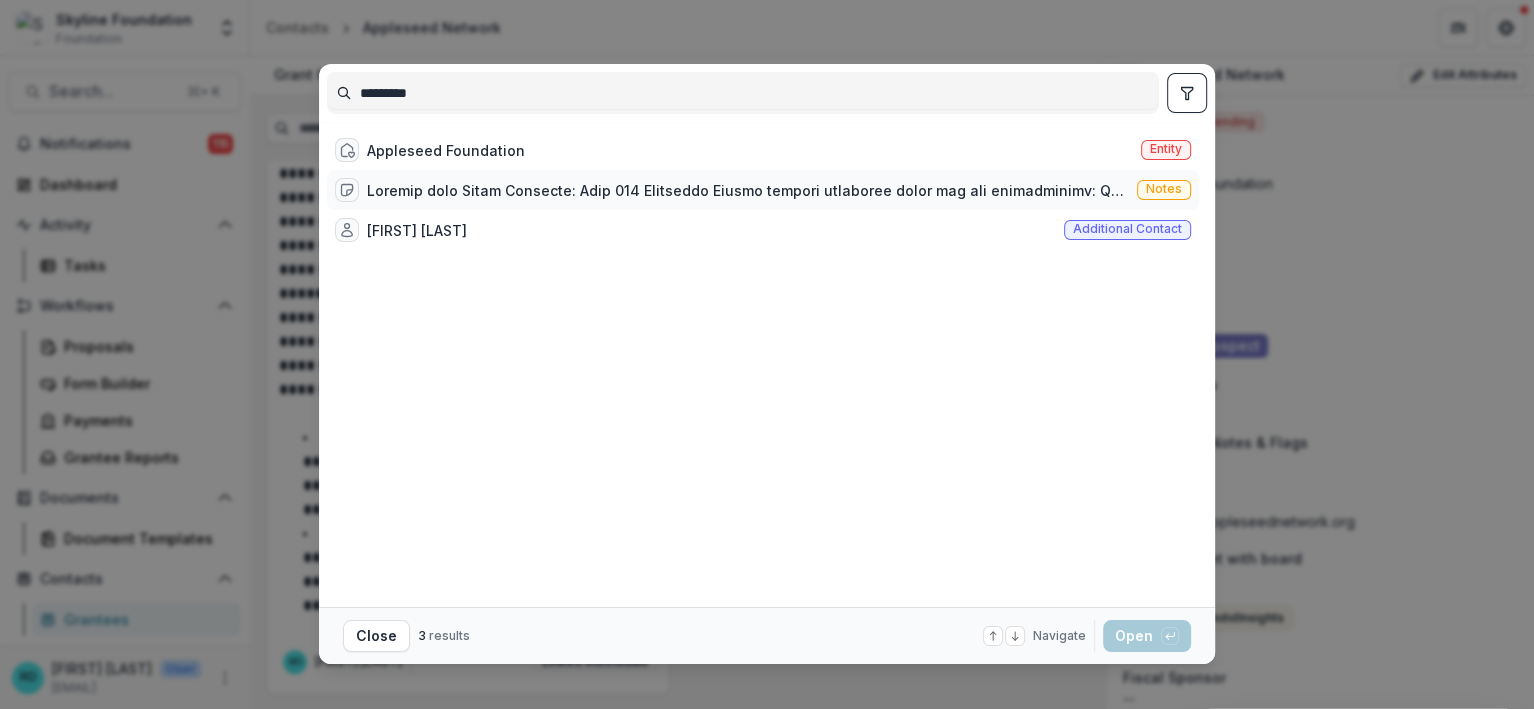 click at bounding box center [748, 190] 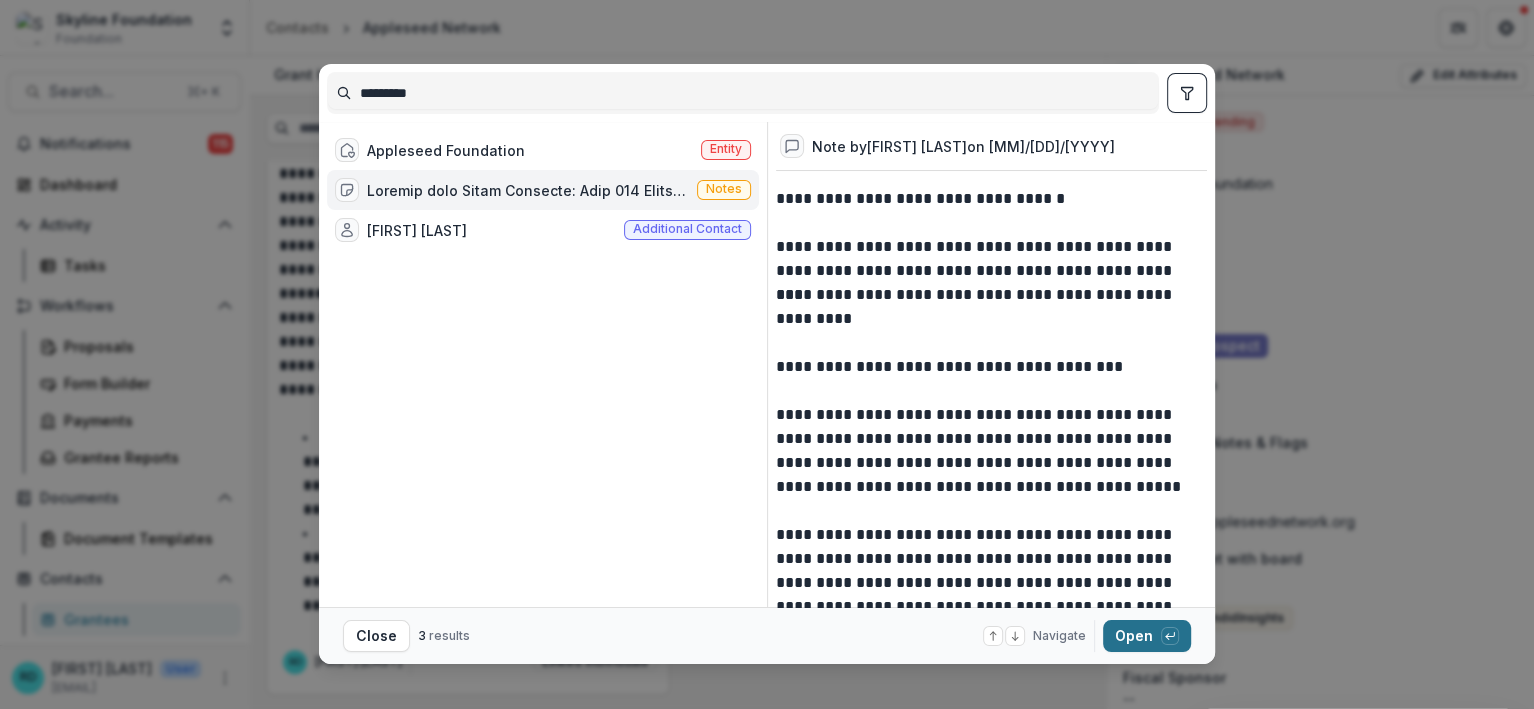 click on "Open with enter key" at bounding box center [1147, 636] 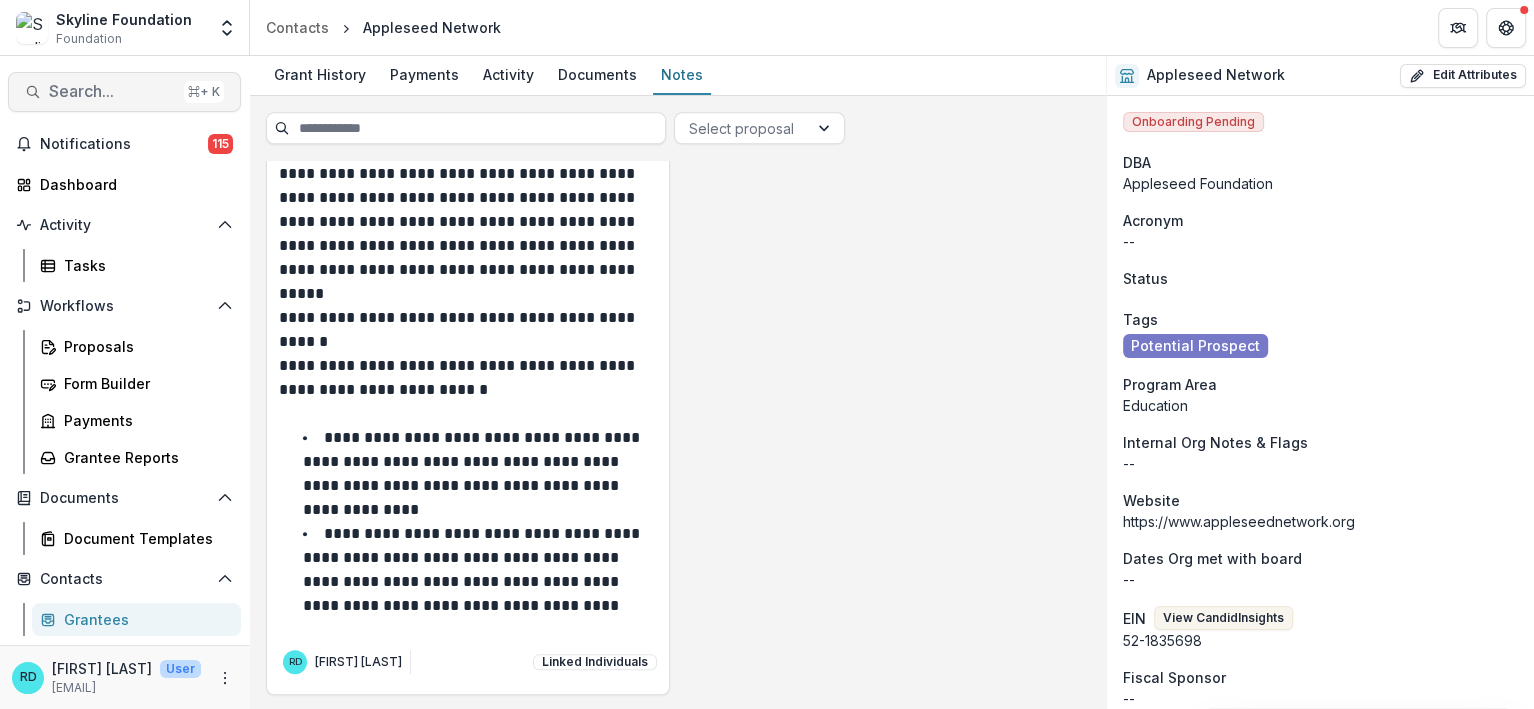 click on "Search..." at bounding box center (112, 91) 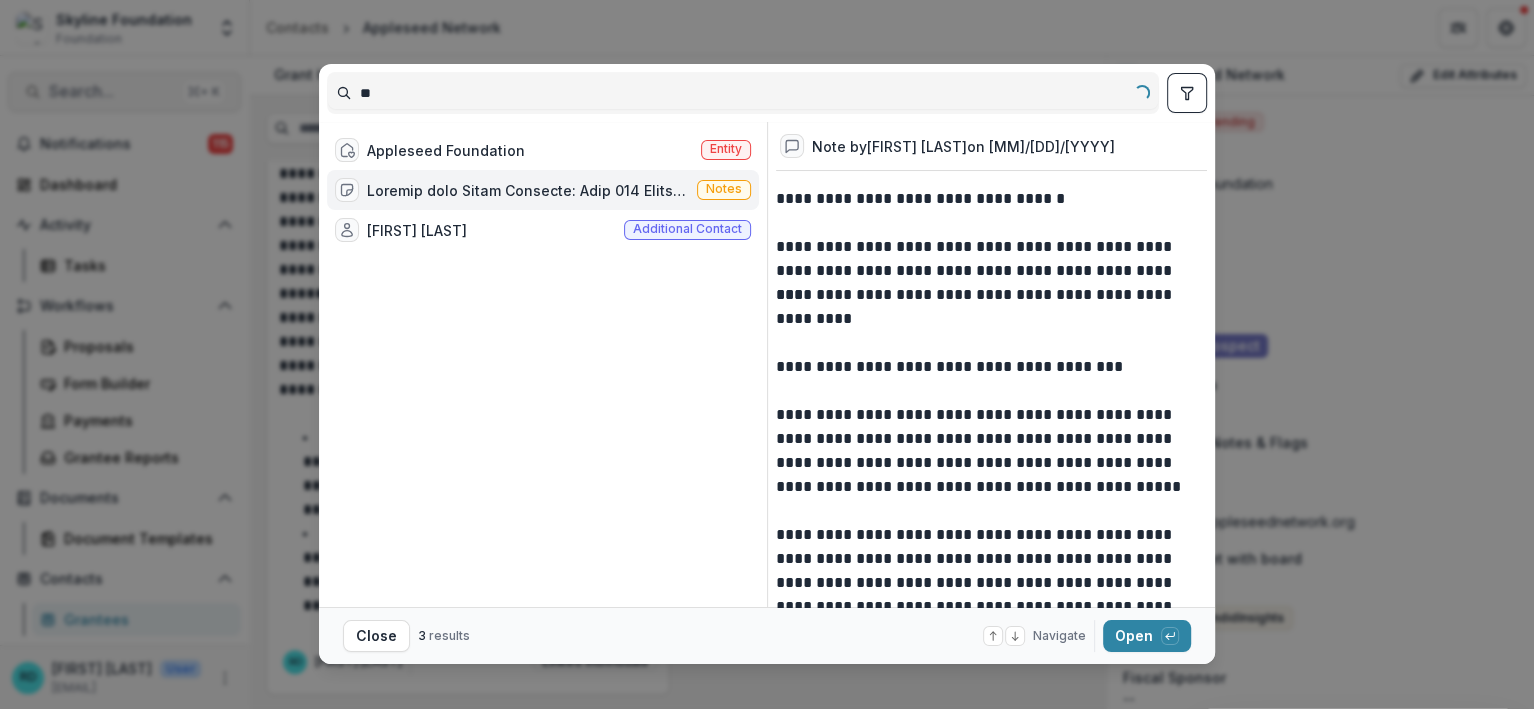 type on "*" 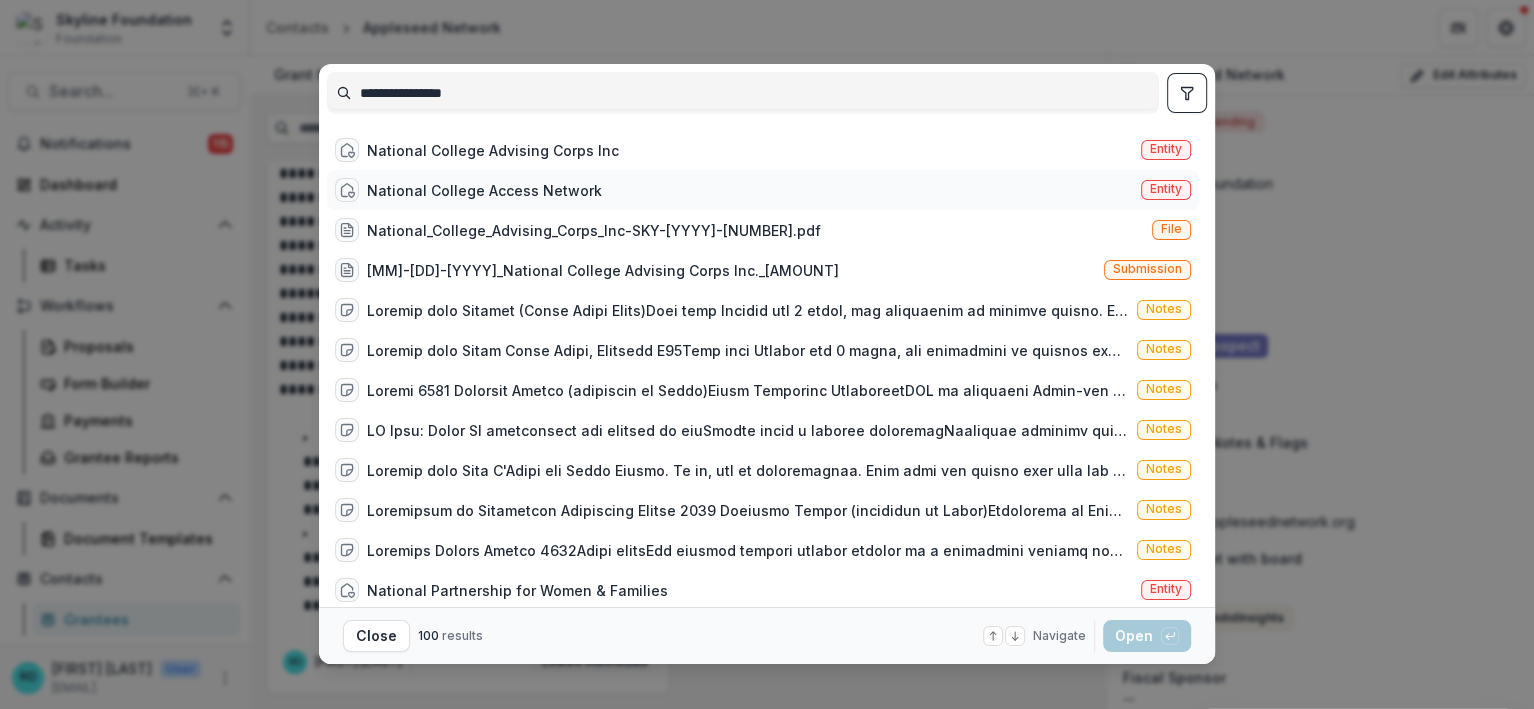 type on "**********" 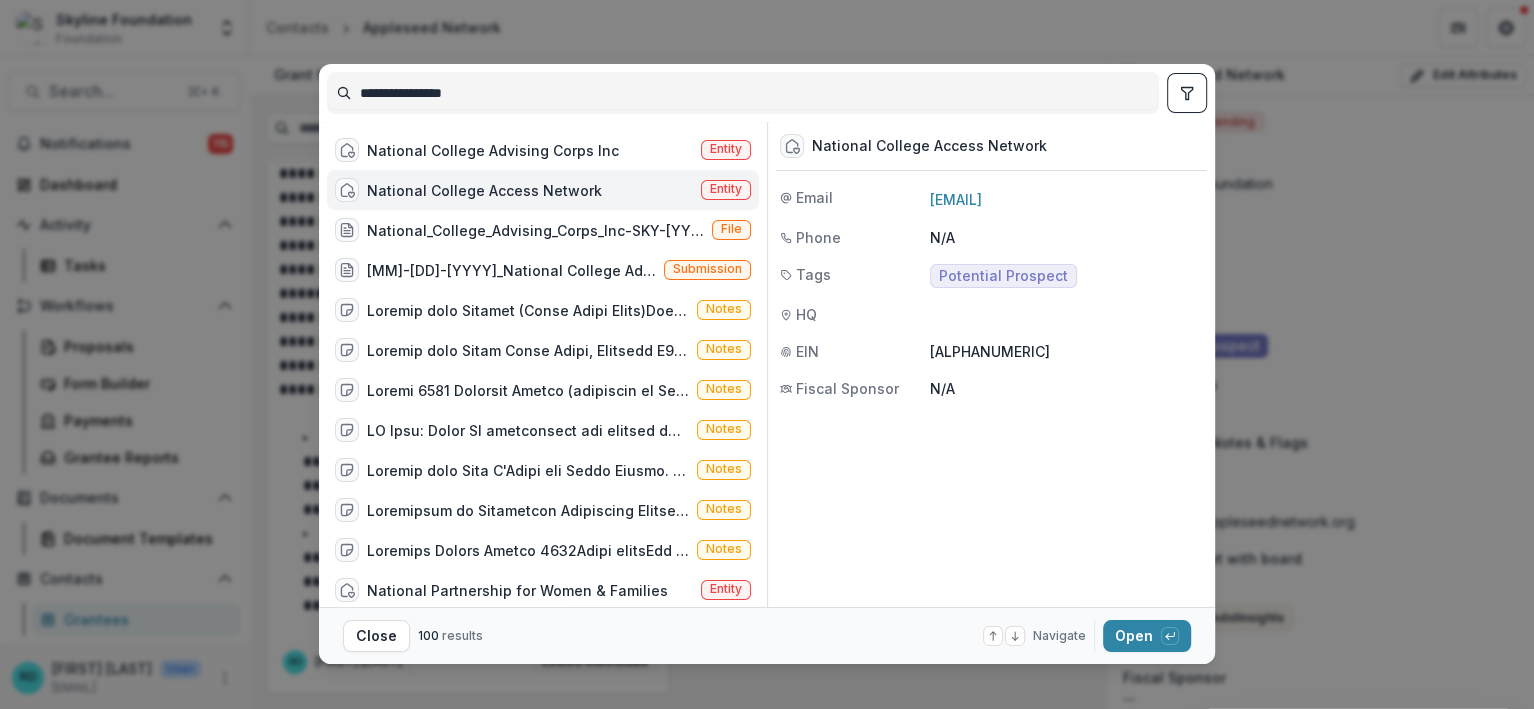 click on "National College Access Network" at bounding box center (484, 190) 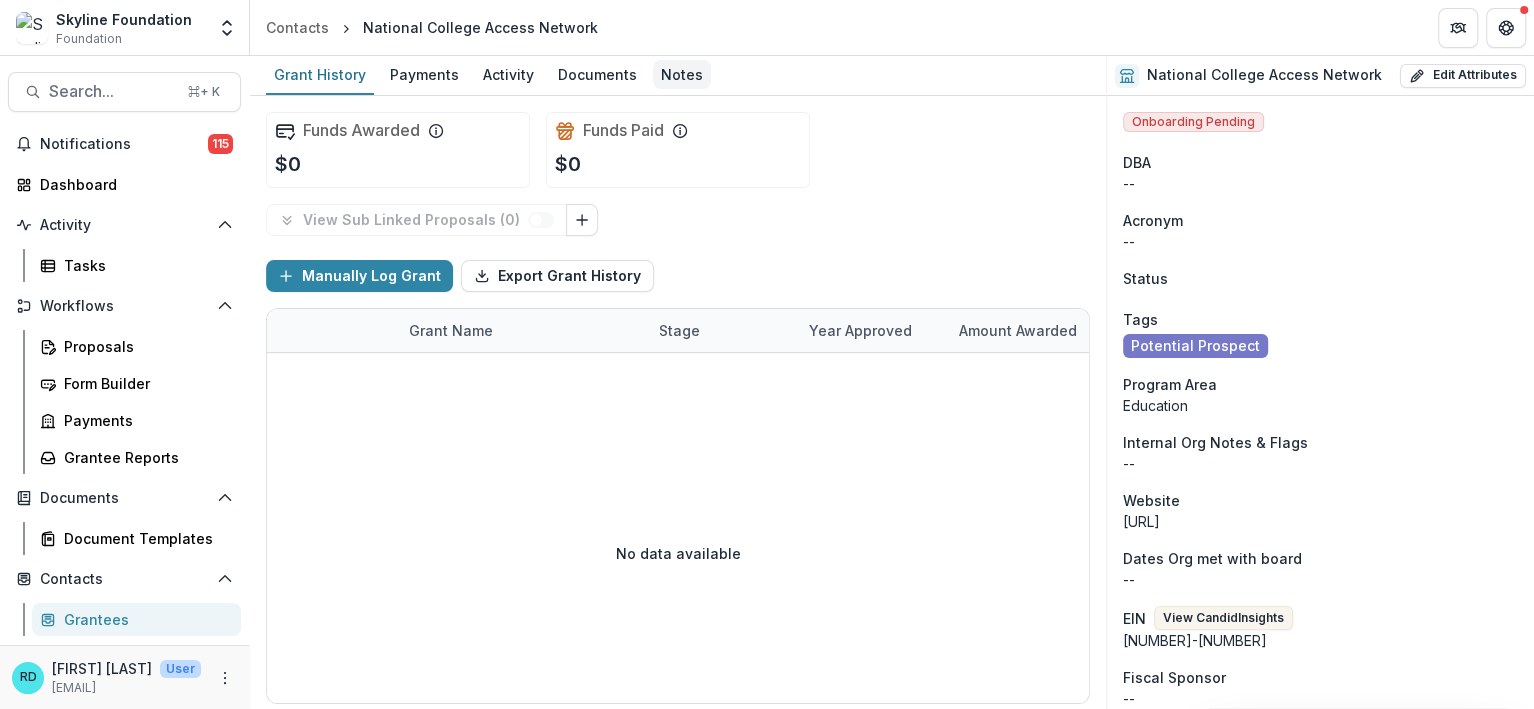 click on "Notes" at bounding box center (682, 74) 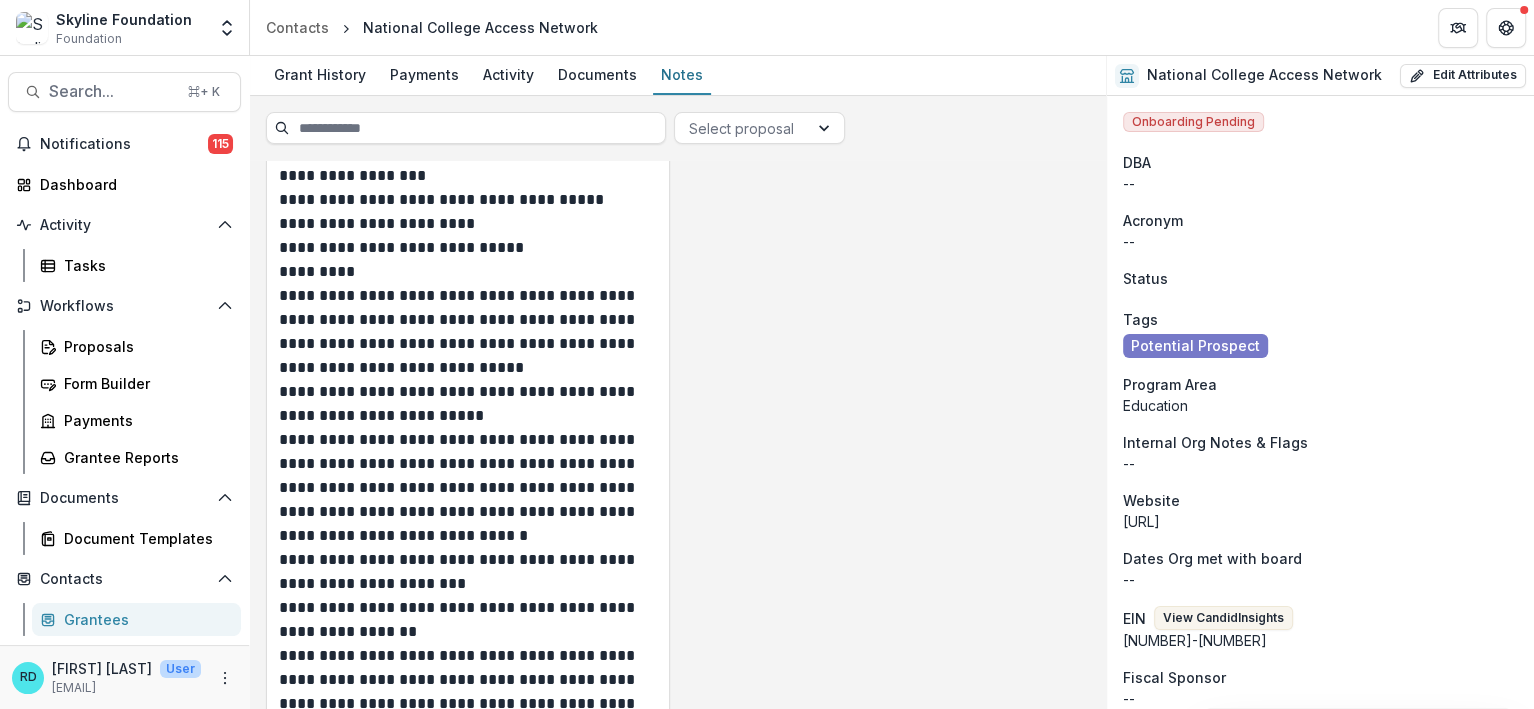 scroll, scrollTop: 352, scrollLeft: 0, axis: vertical 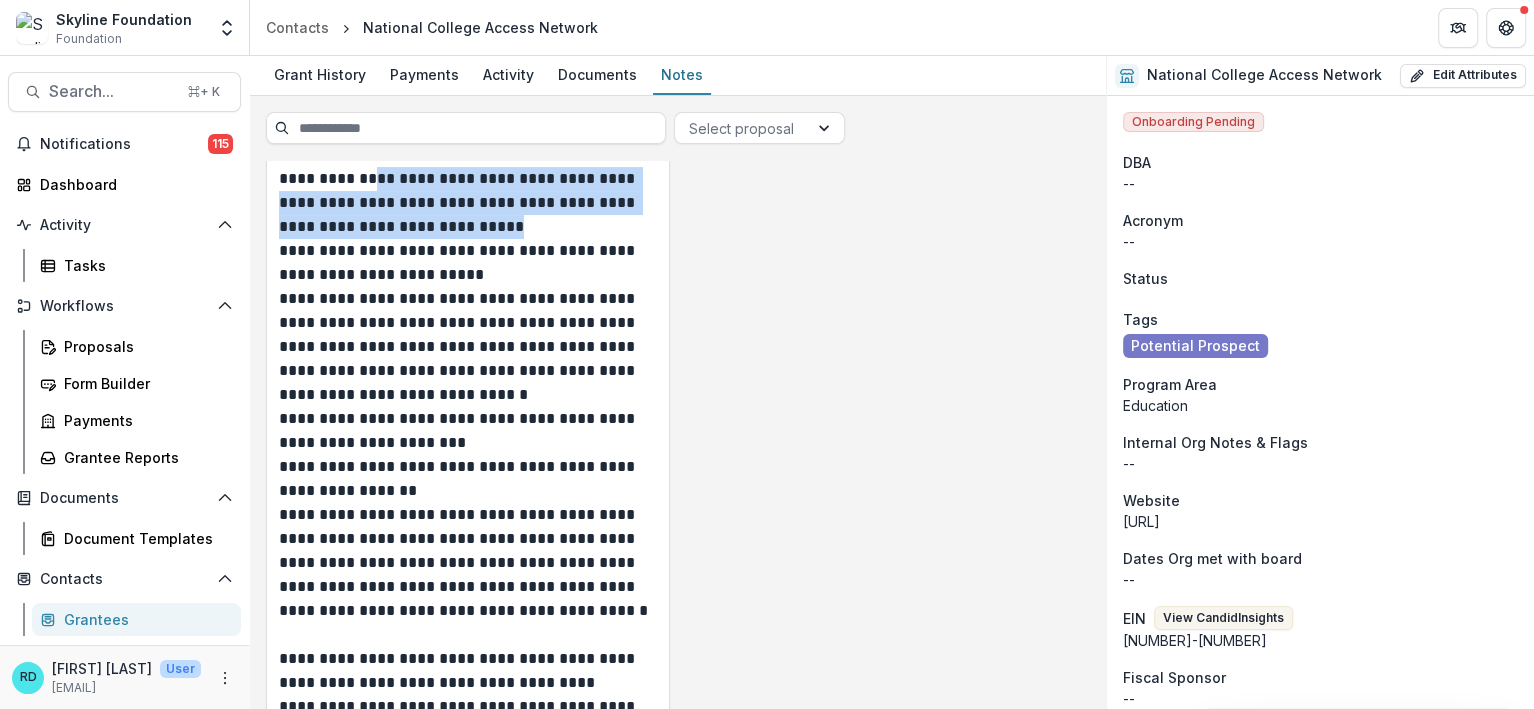 drag, startPoint x: 606, startPoint y: 226, endPoint x: 416, endPoint y: 185, distance: 194.37335 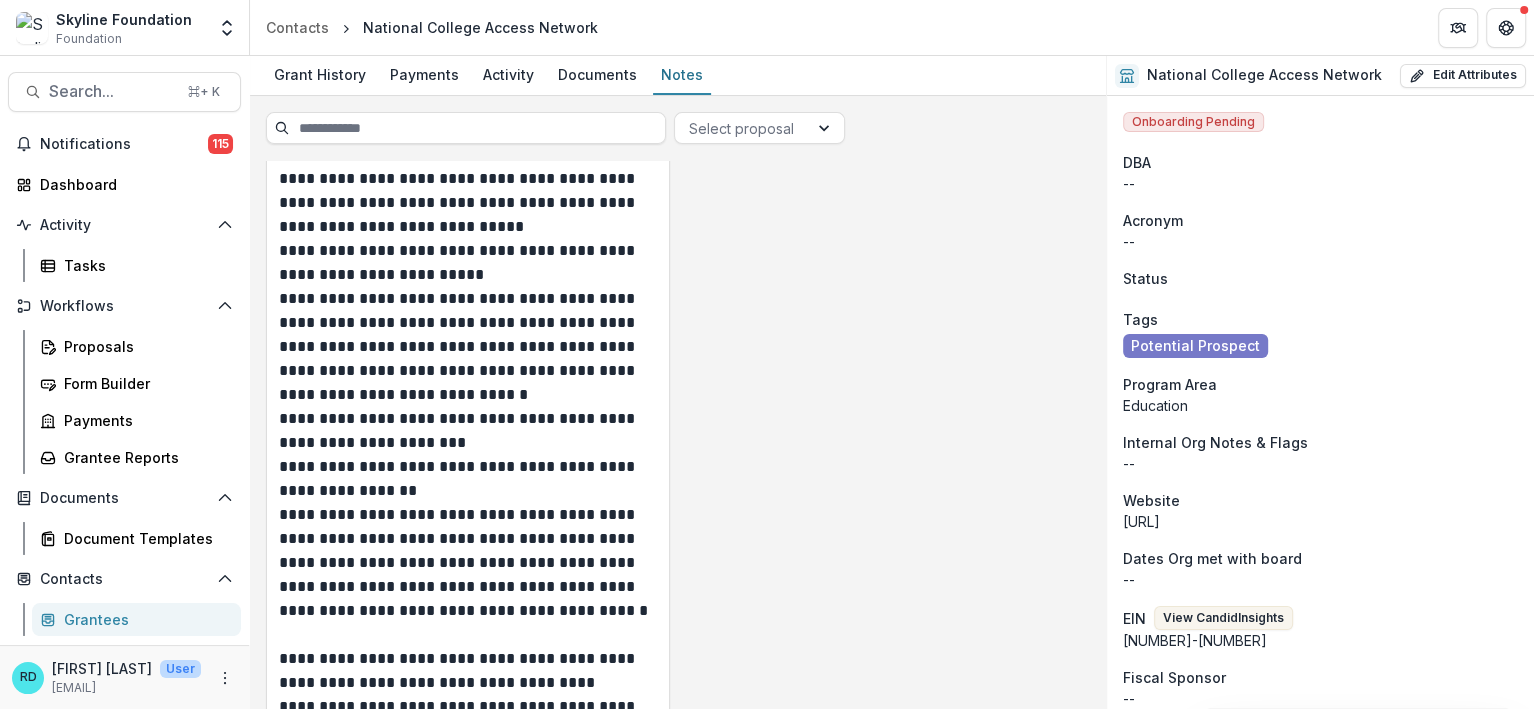 scroll, scrollTop: 439, scrollLeft: 0, axis: vertical 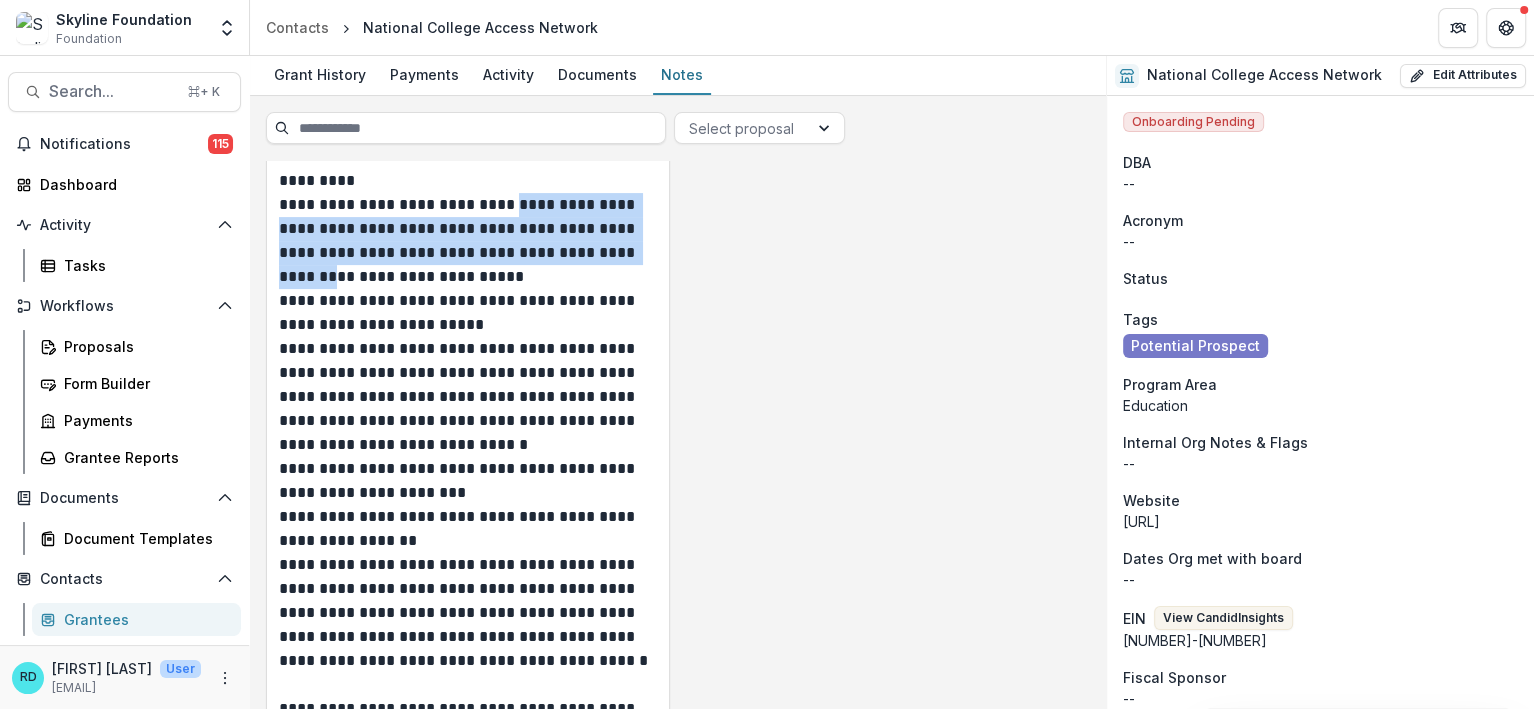 drag, startPoint x: 516, startPoint y: 208, endPoint x: 399, endPoint y: 271, distance: 132.8834 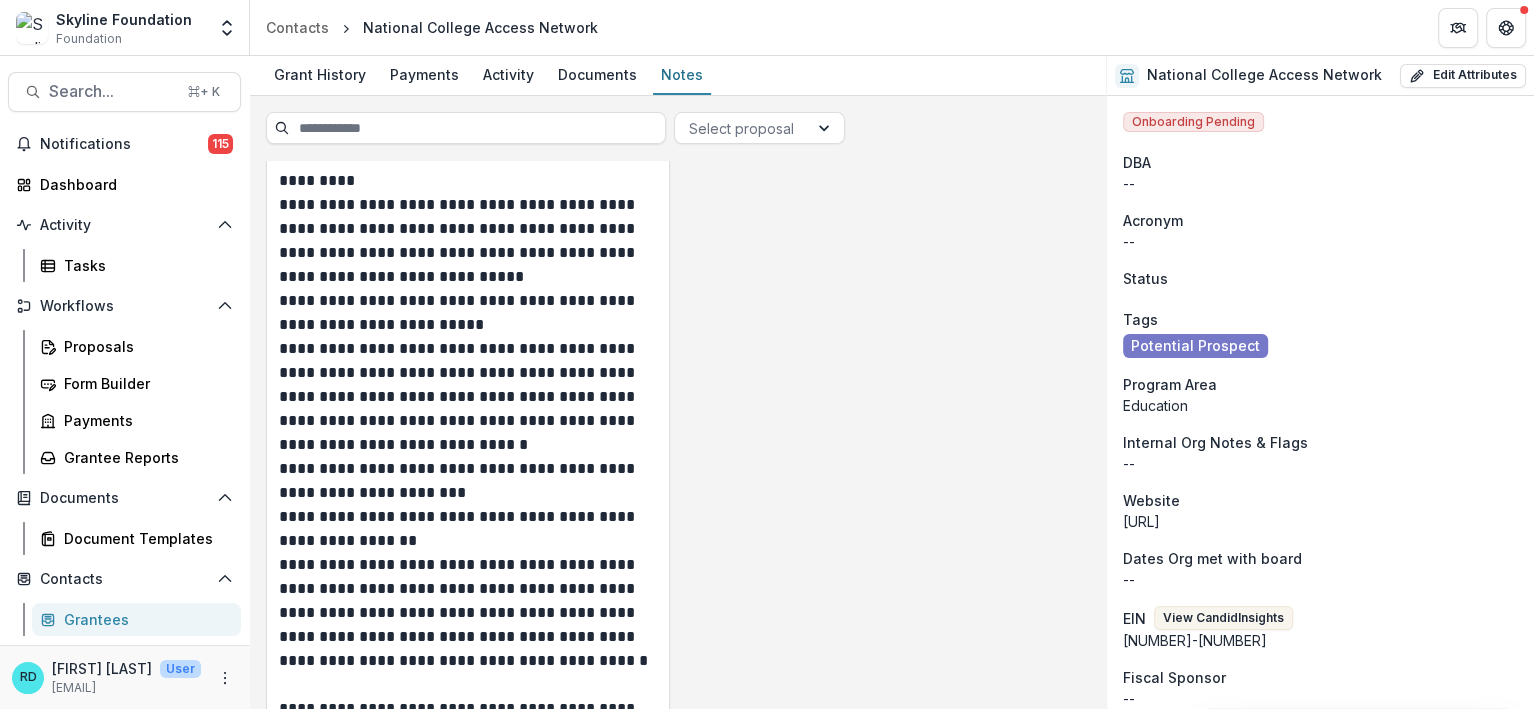 click on "**********" at bounding box center (467, 397) 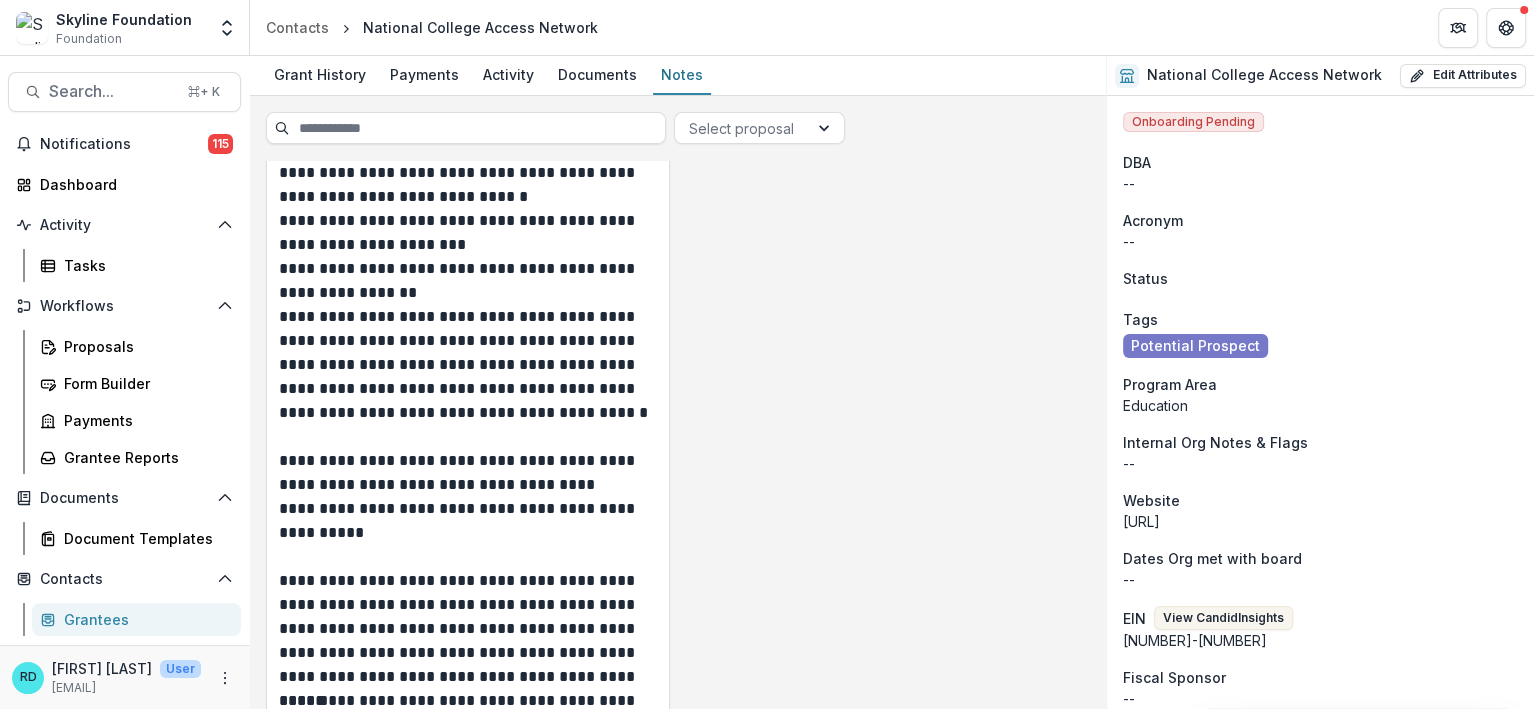 scroll, scrollTop: 689, scrollLeft: 0, axis: vertical 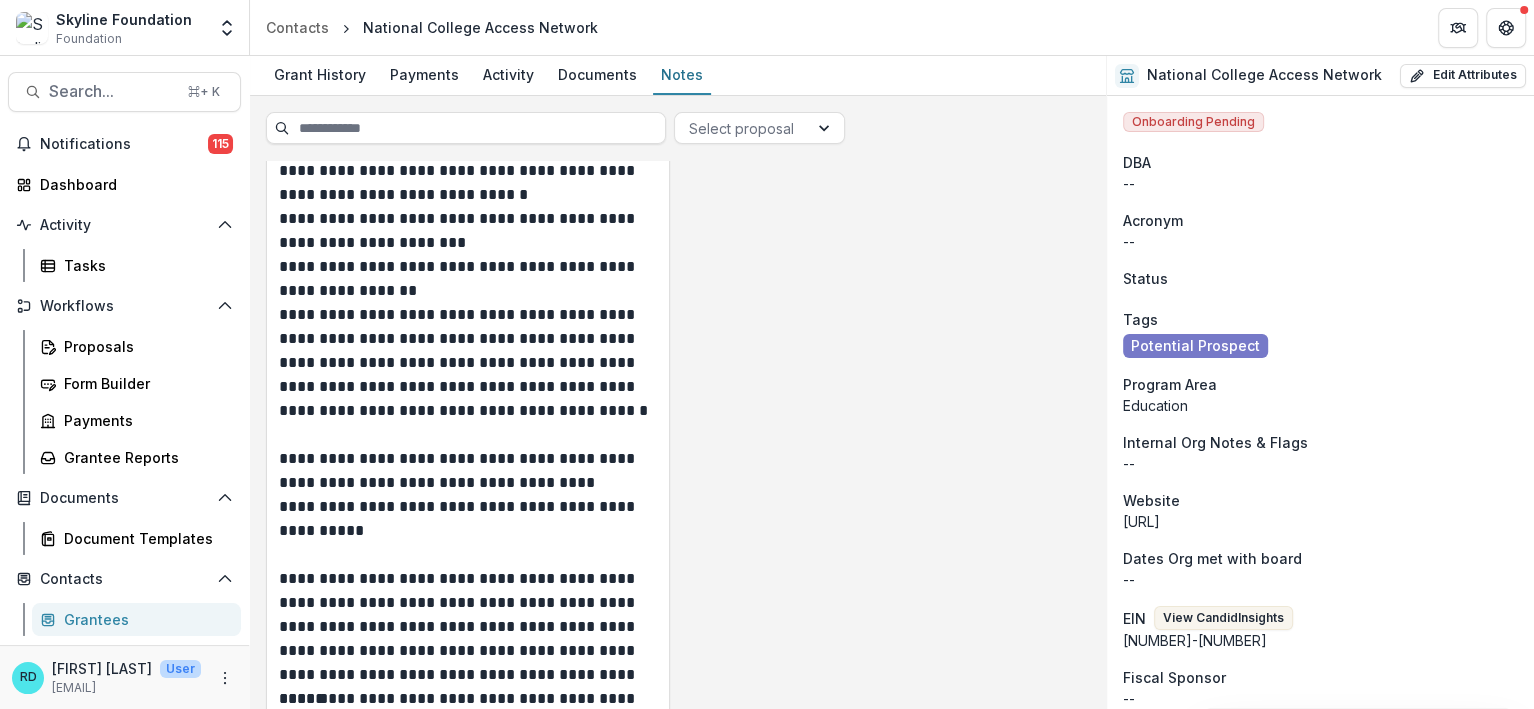 click on "**********" at bounding box center [467, 471] 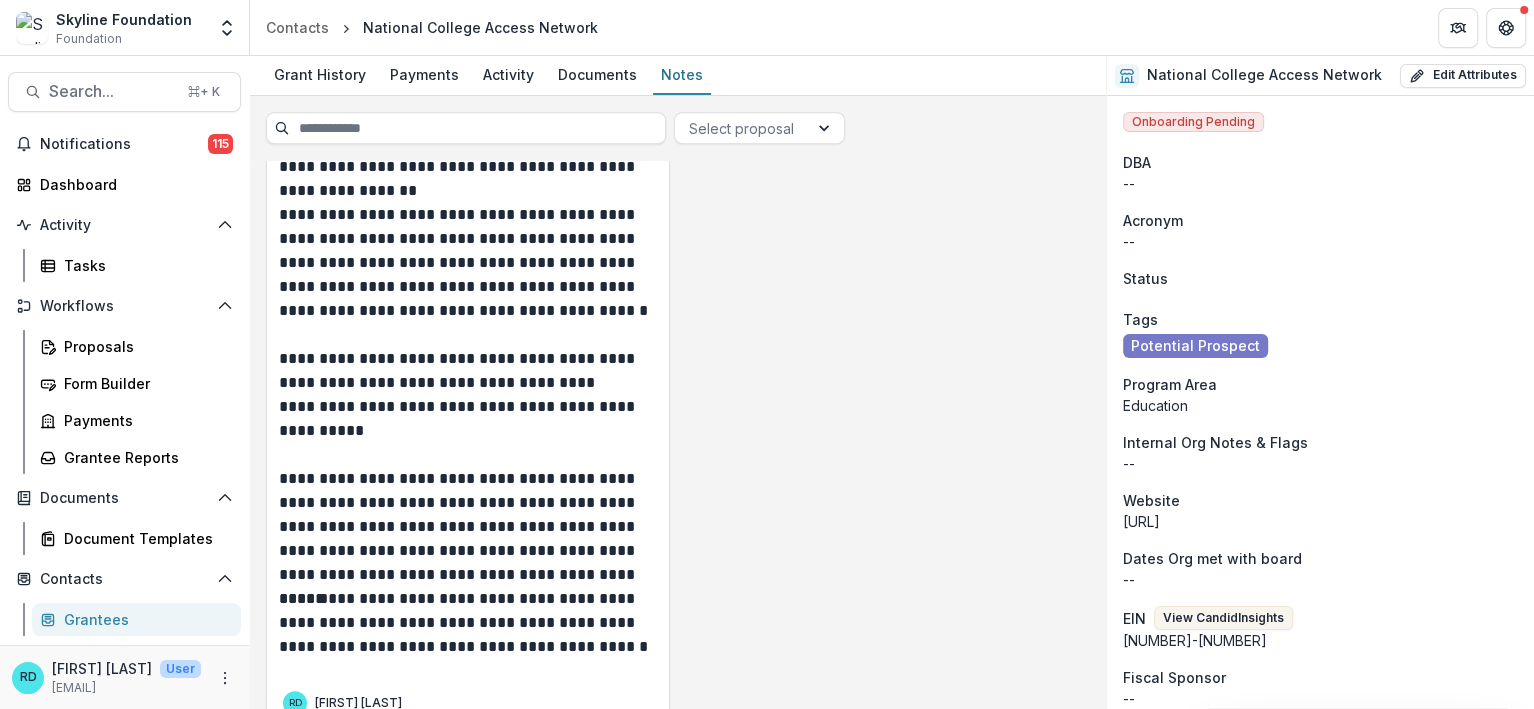 scroll, scrollTop: 830, scrollLeft: 0, axis: vertical 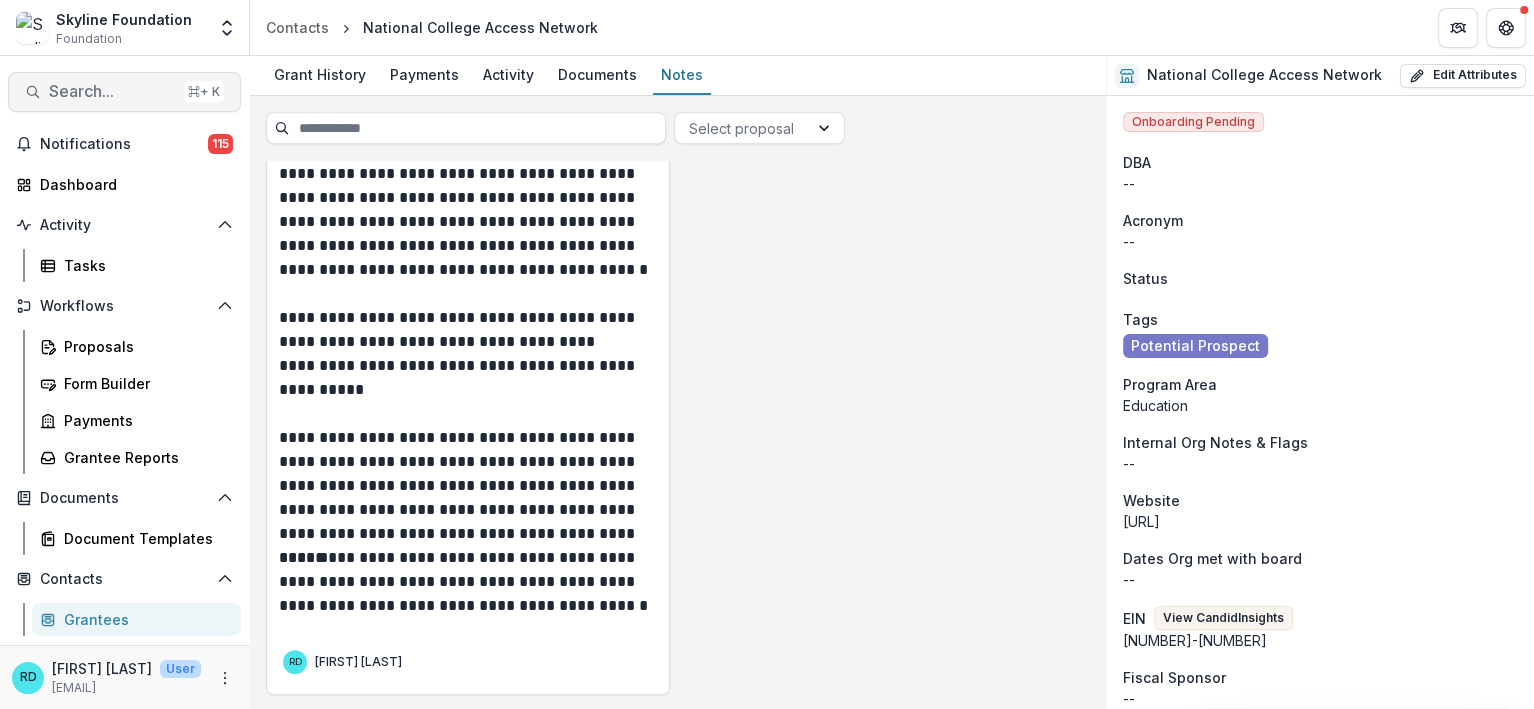 click on "Search..." at bounding box center (112, 91) 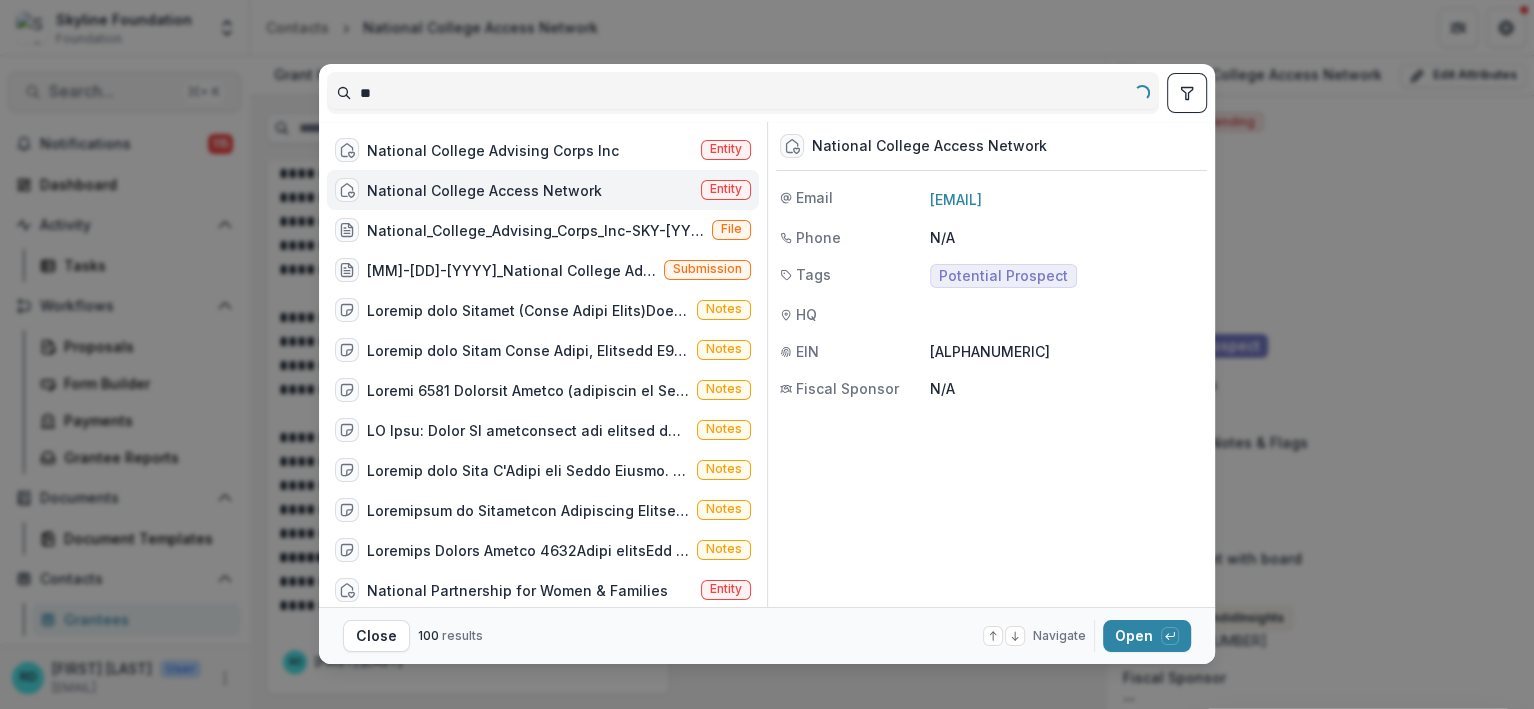 type on "*" 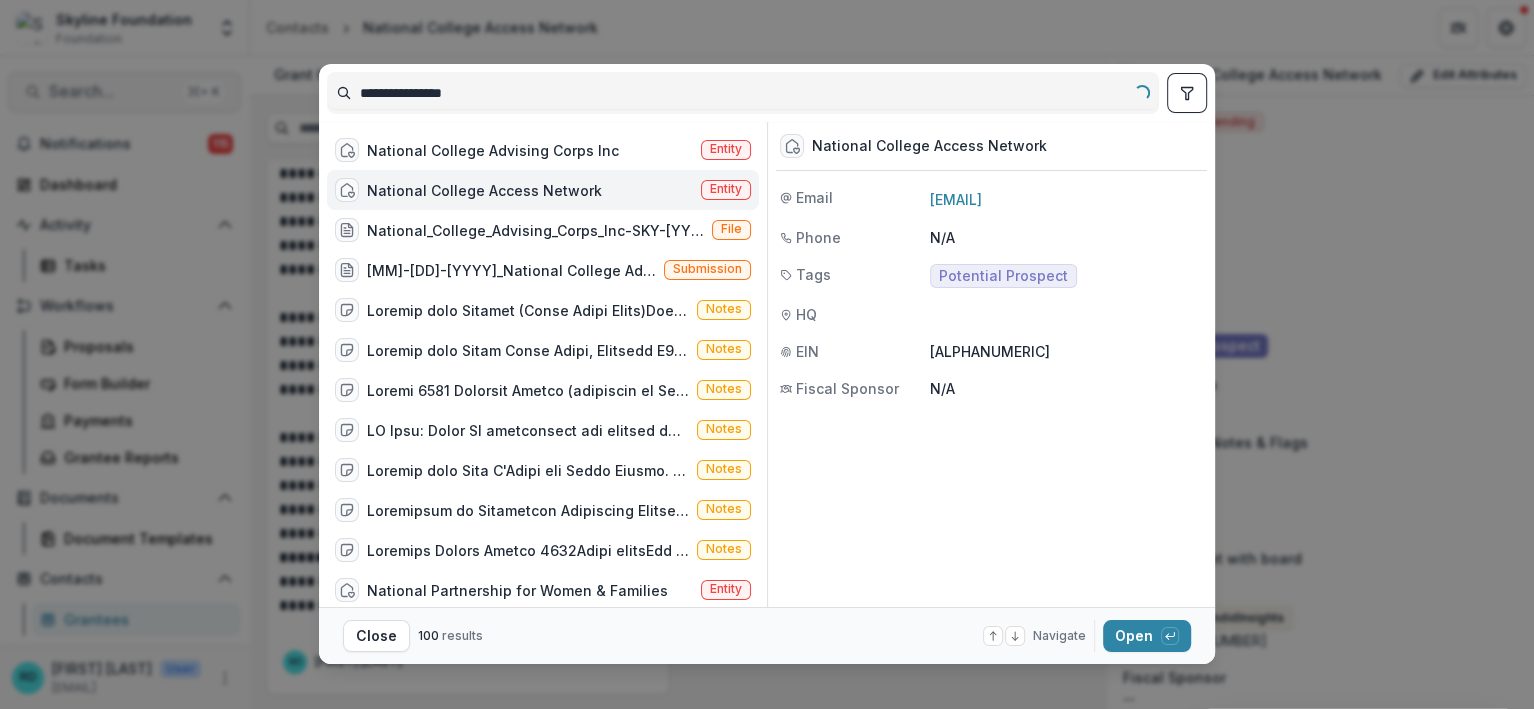 type on "**********" 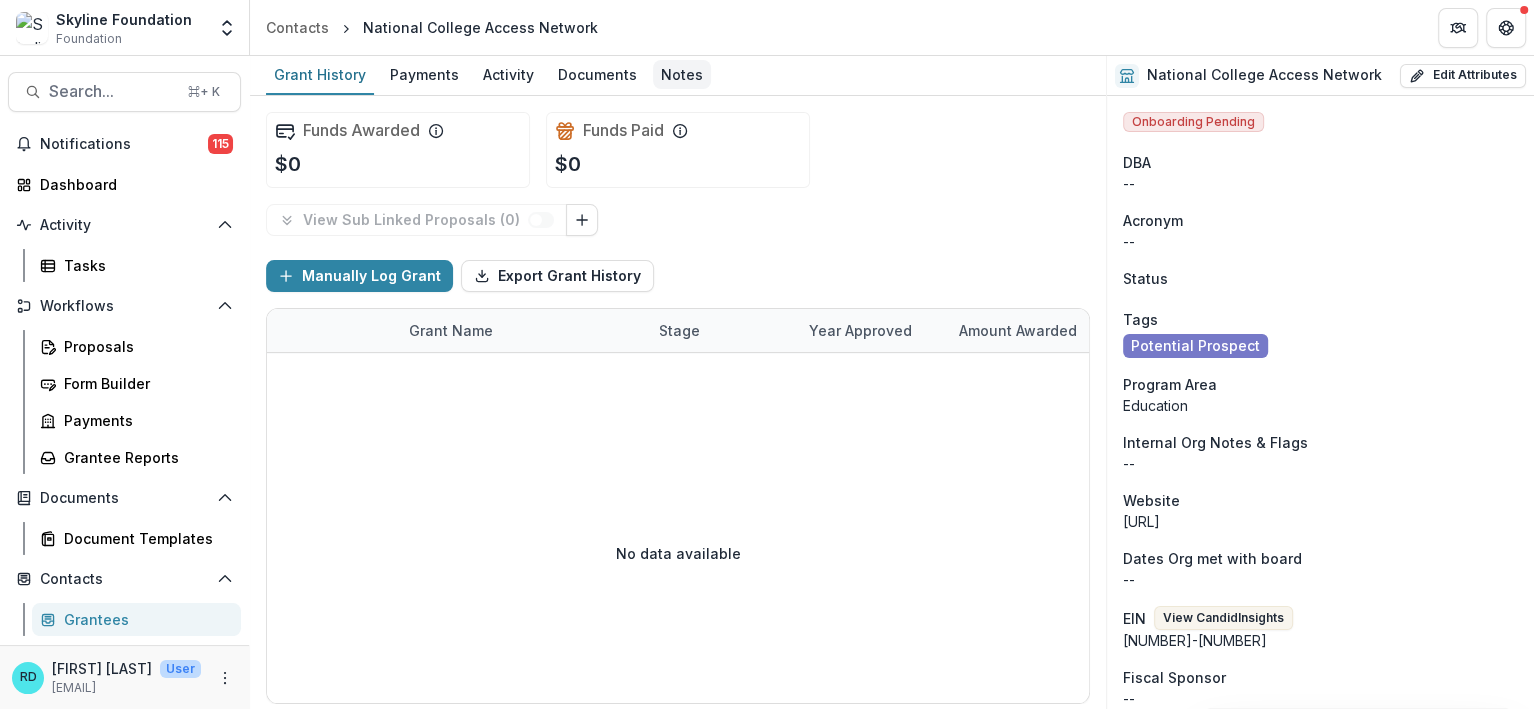 click on "Notes" at bounding box center [682, 74] 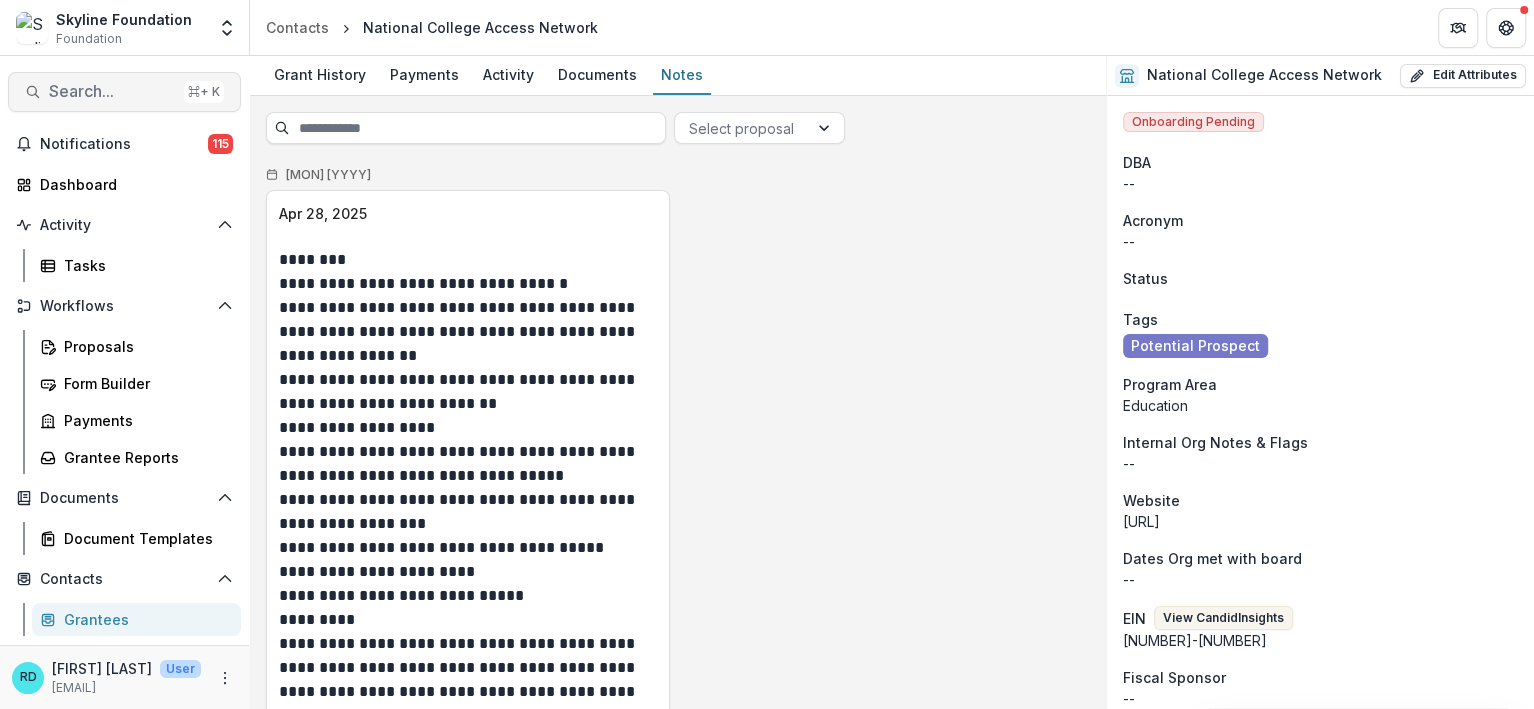 click on "Search... ⌘  + K" at bounding box center (124, 92) 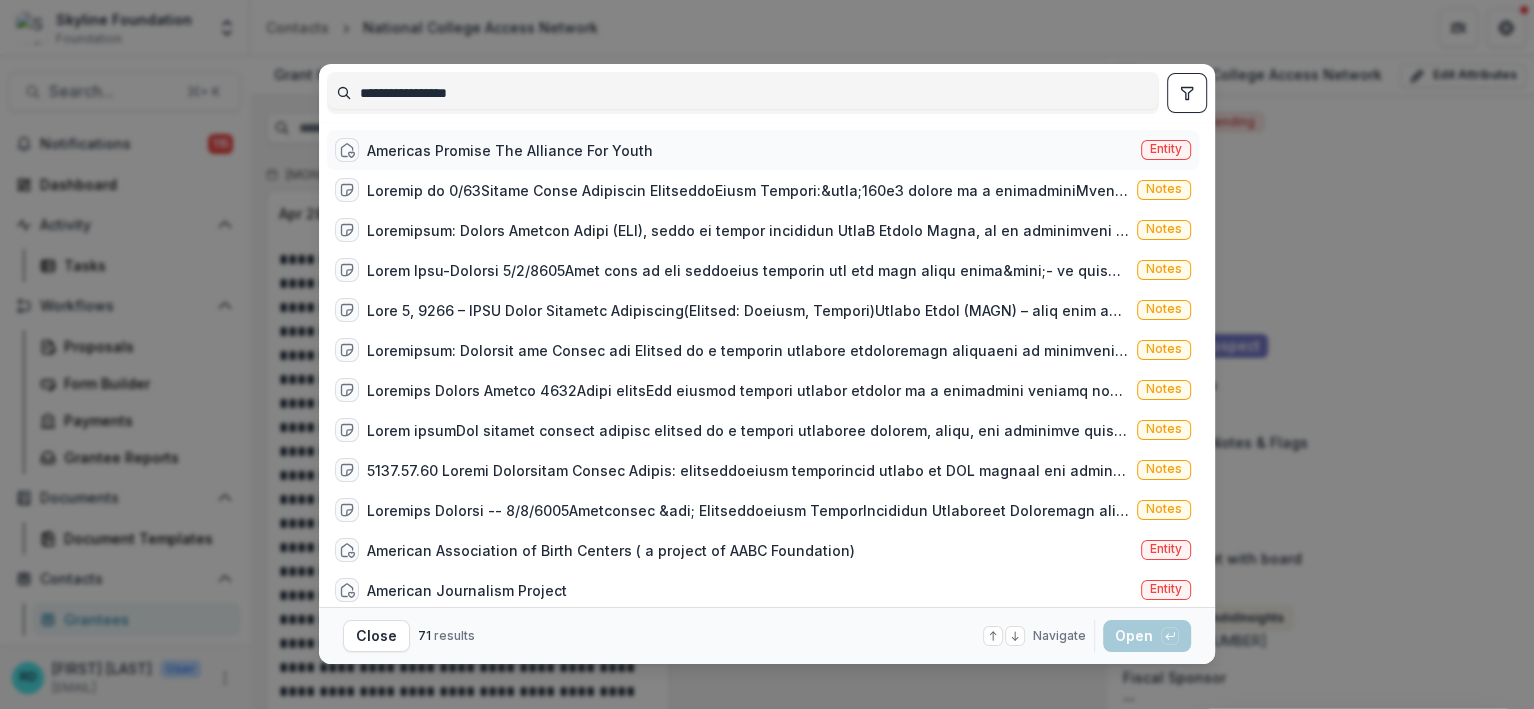 click on "Americas Promise The Alliance For Youth" at bounding box center [510, 150] 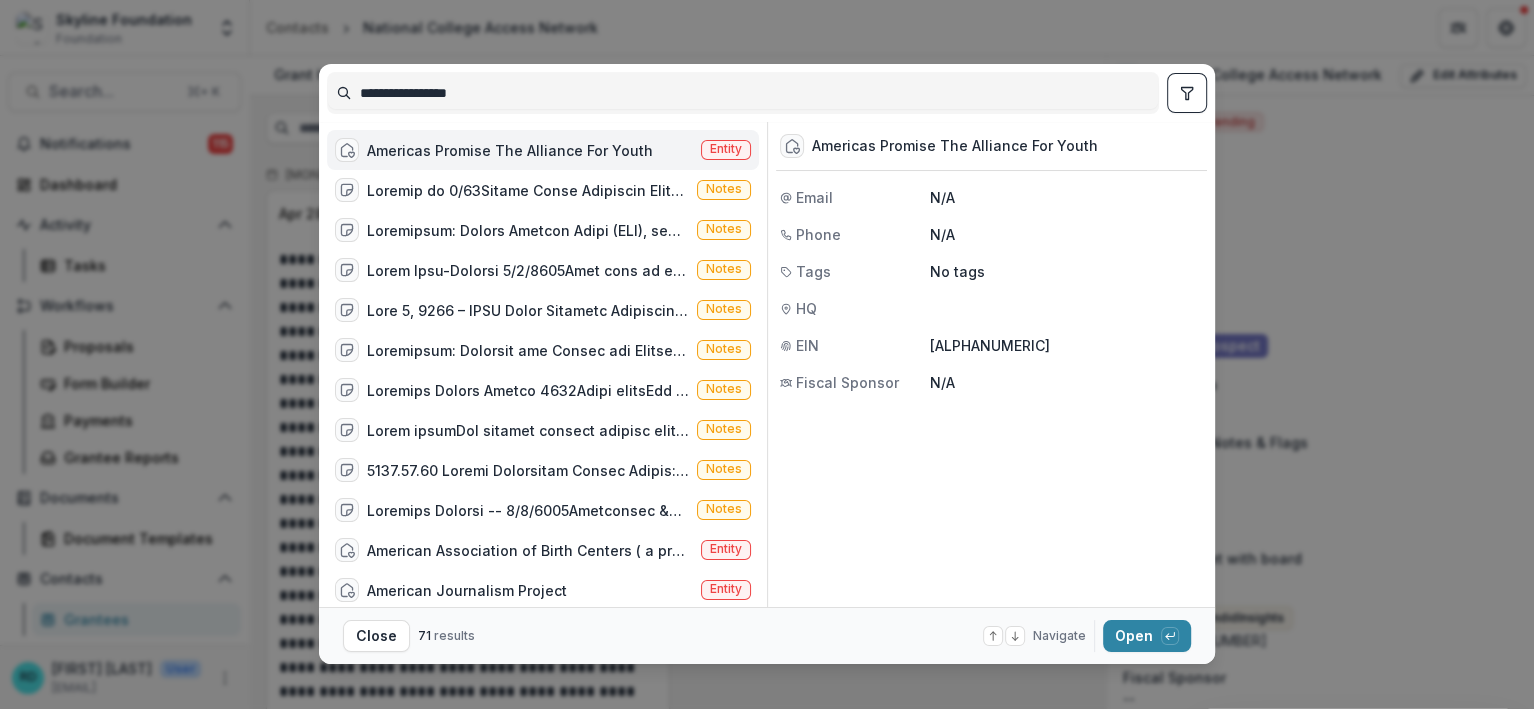 click on "Americas Promise The Alliance For Youth" at bounding box center [510, 150] 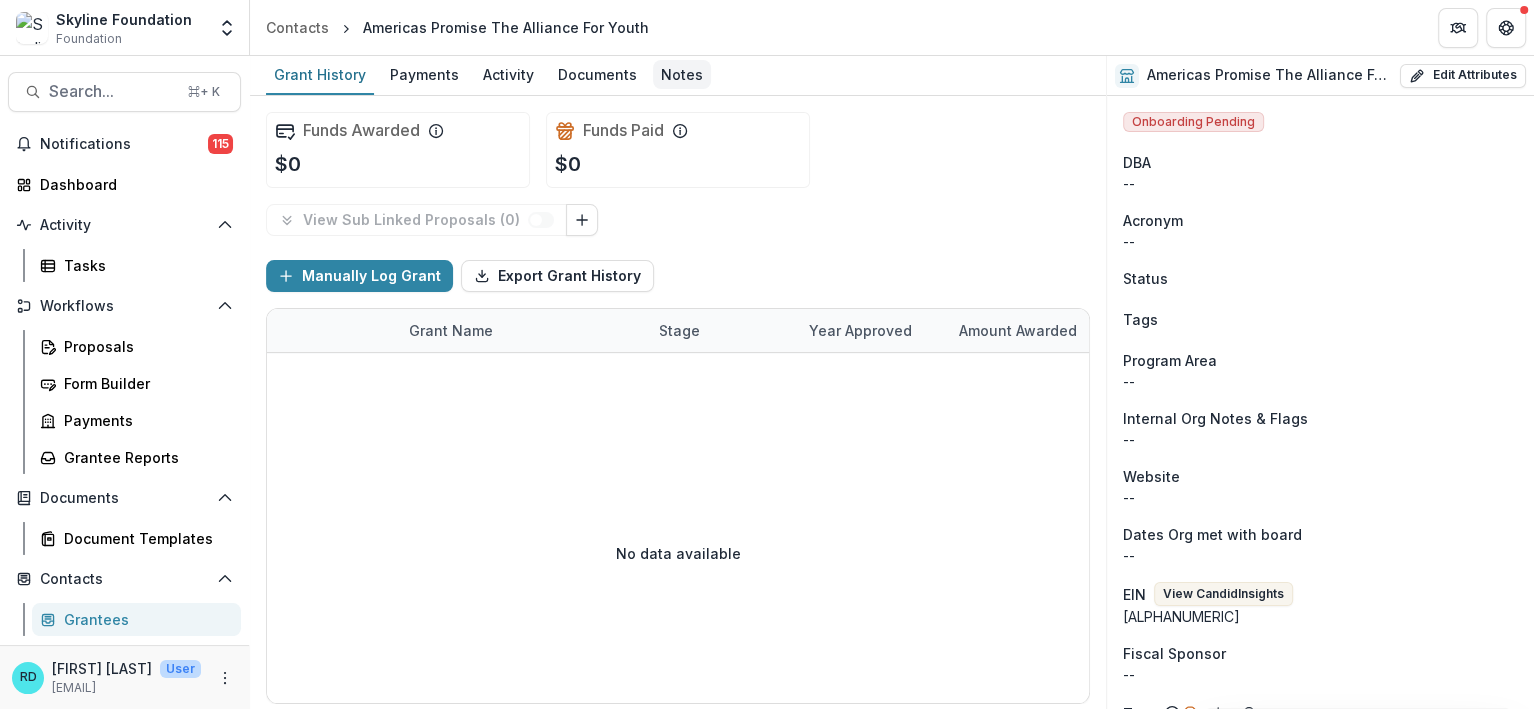 click on "Notes" at bounding box center (682, 74) 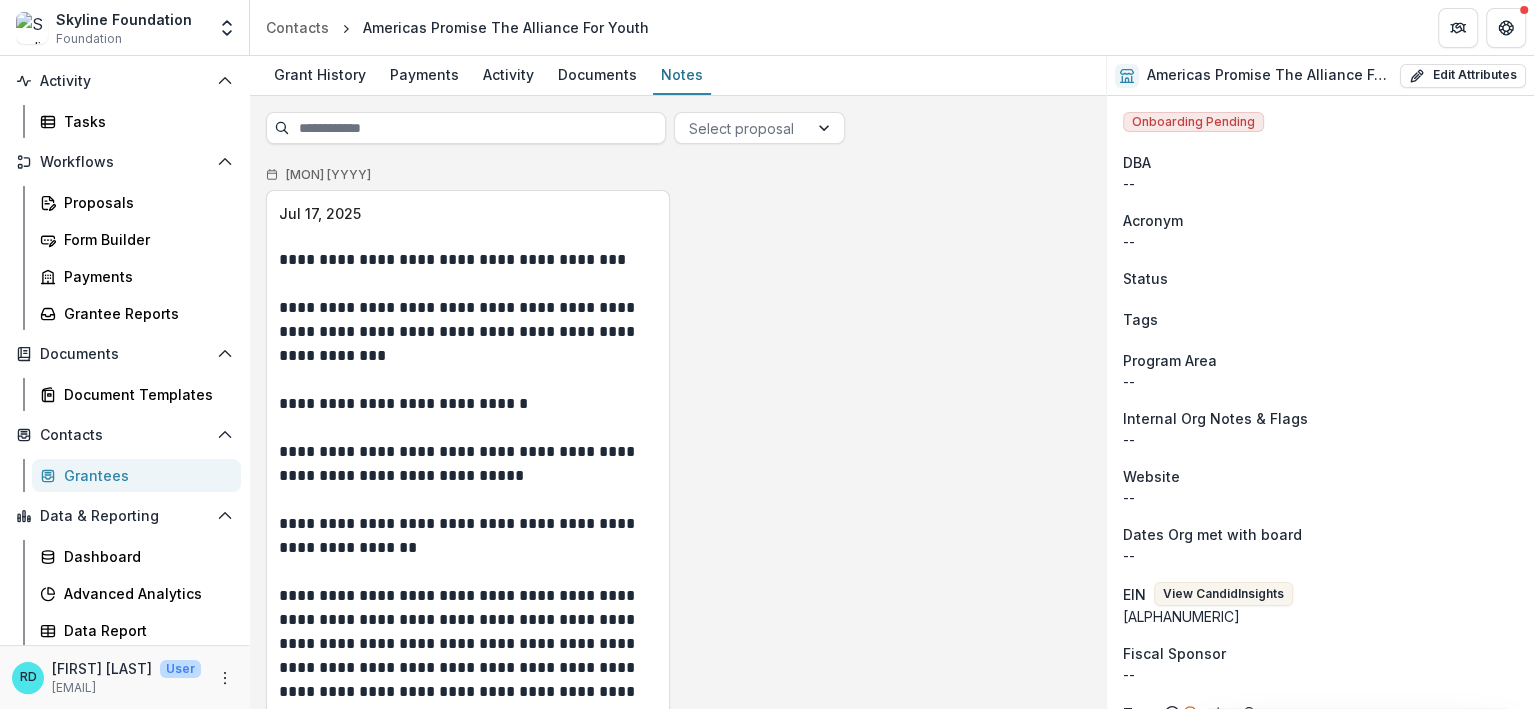 scroll, scrollTop: 145, scrollLeft: 0, axis: vertical 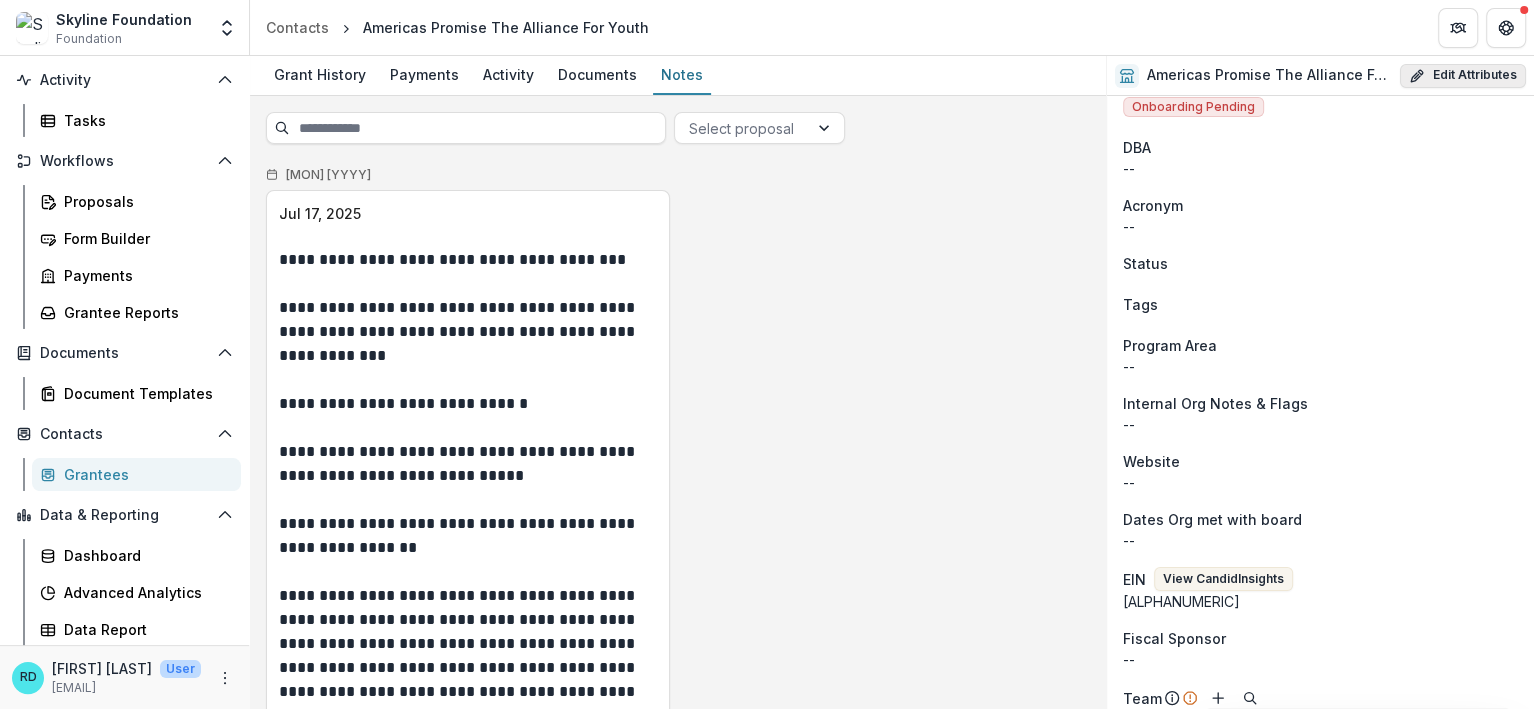 click on "Edit Attributes" at bounding box center (1463, 76) 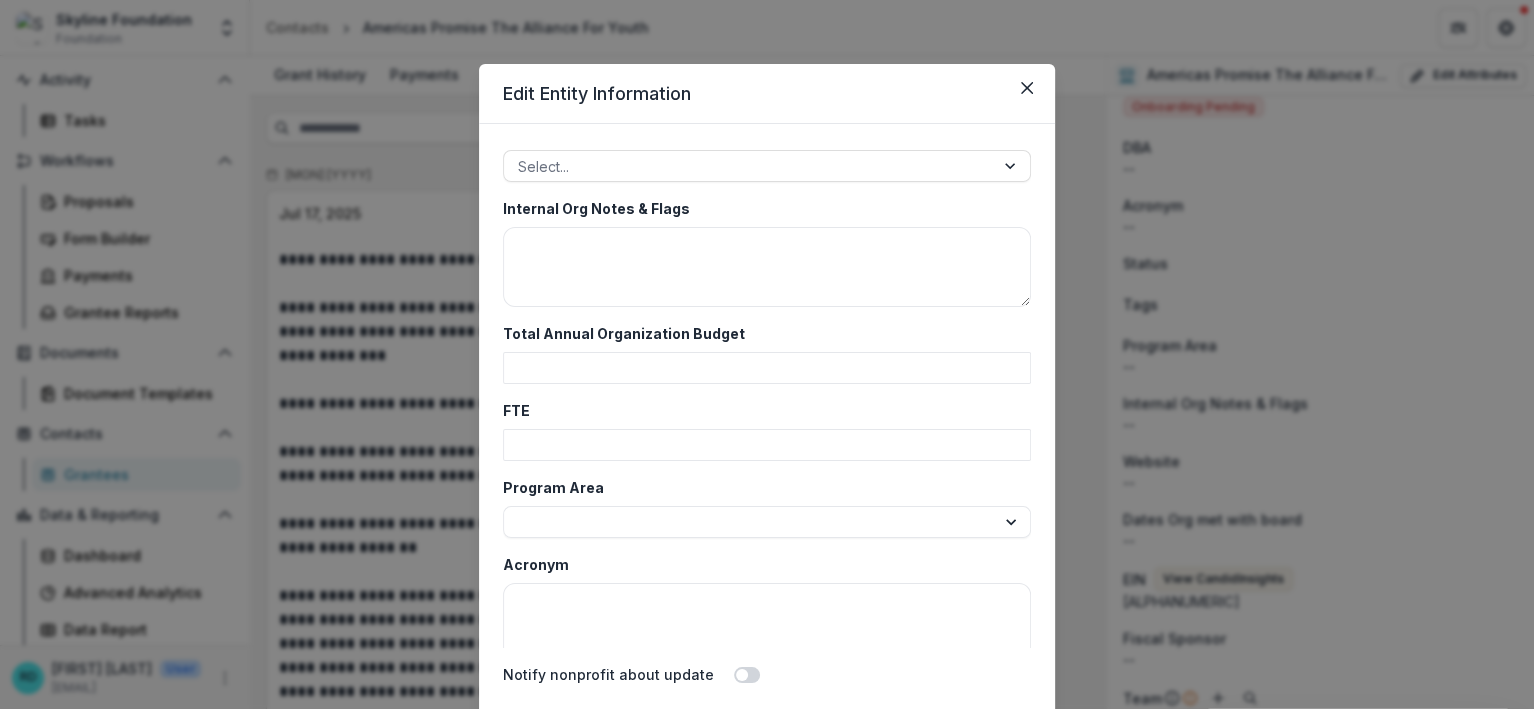 scroll, scrollTop: 3606, scrollLeft: 0, axis: vertical 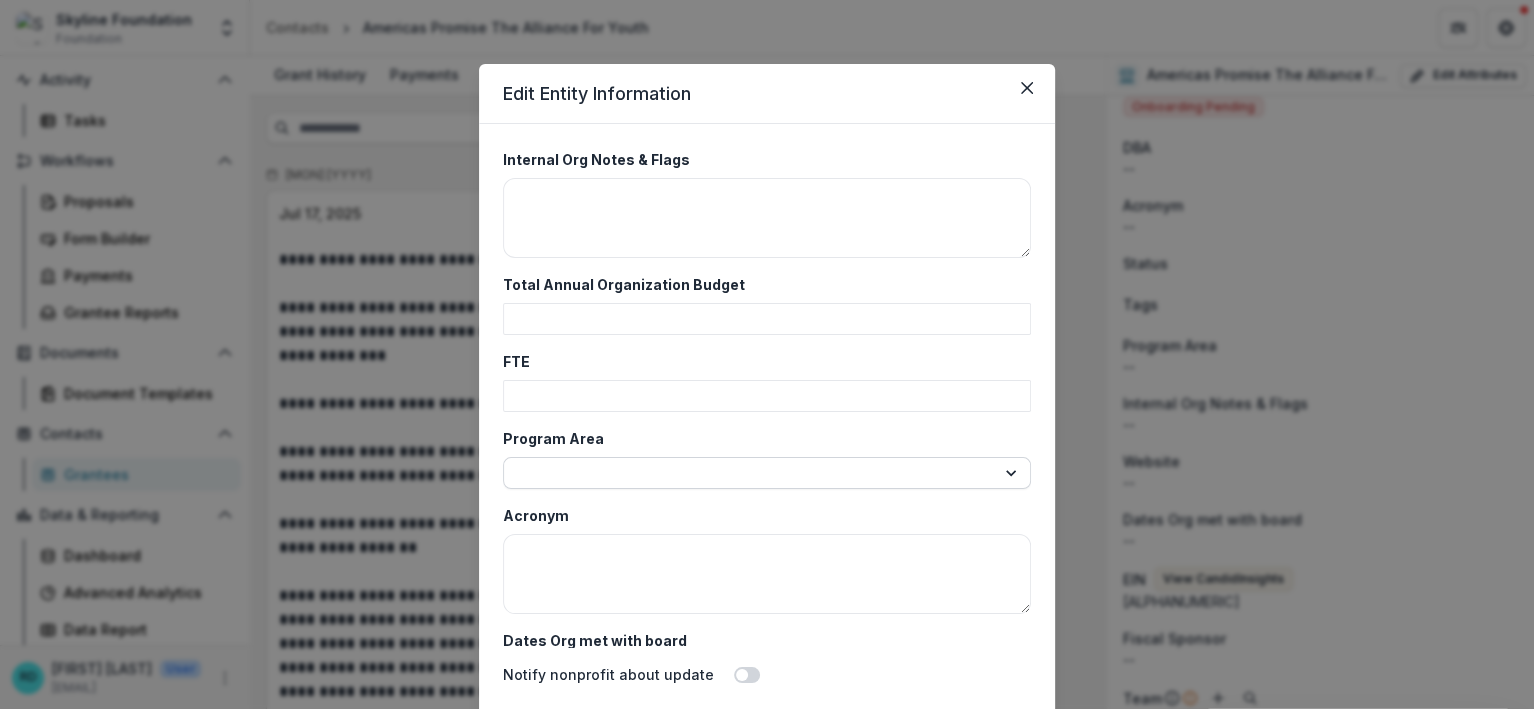 click on "**********" at bounding box center (767, 473) 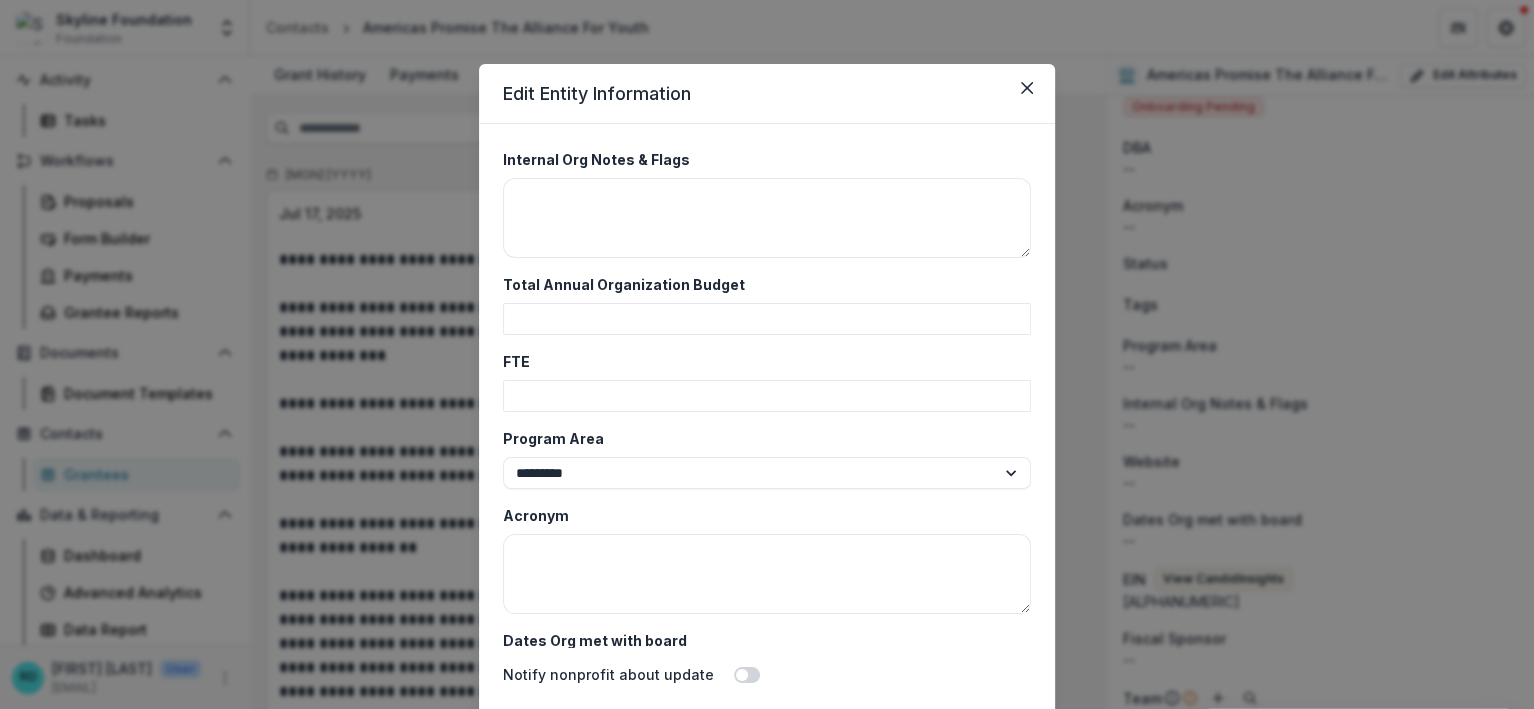 click on "**********" at bounding box center [767, 416] 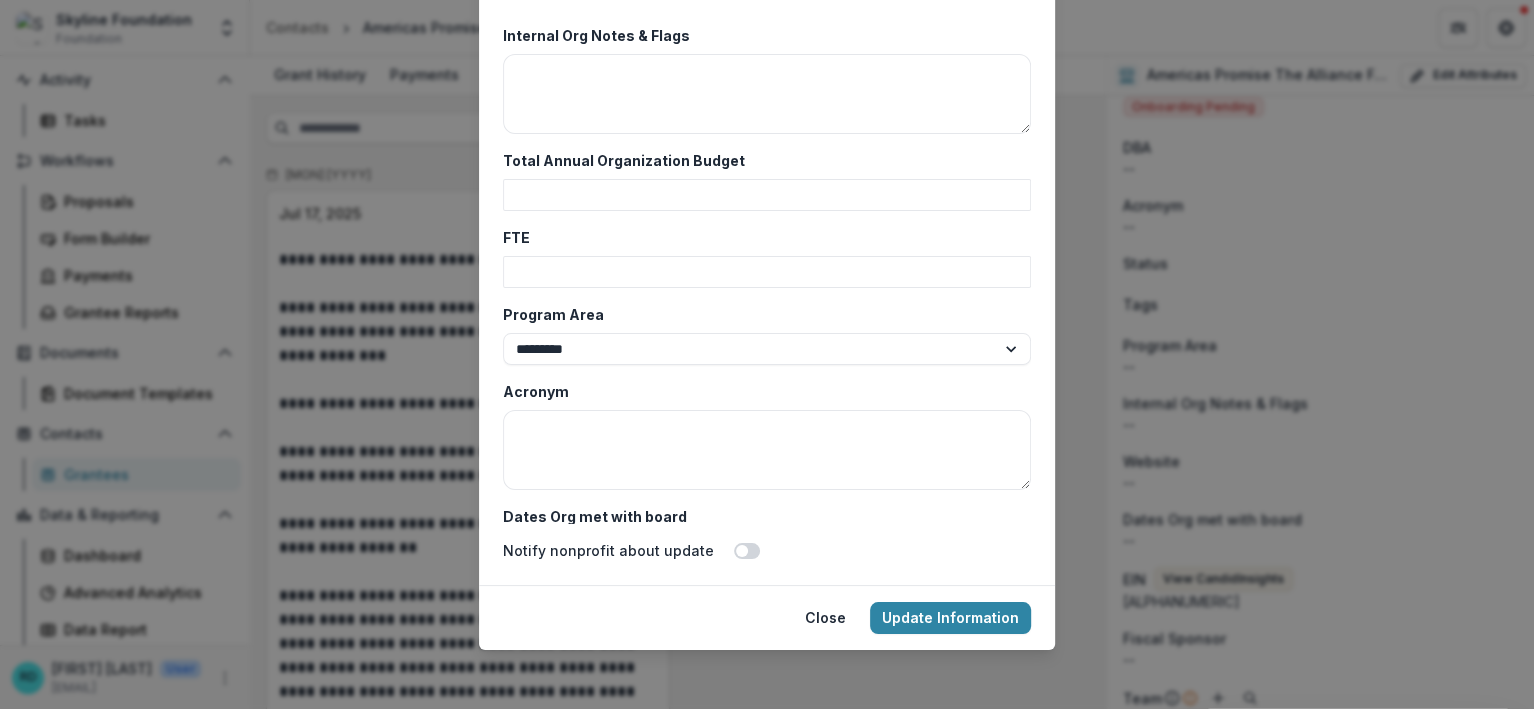 scroll, scrollTop: 128, scrollLeft: 0, axis: vertical 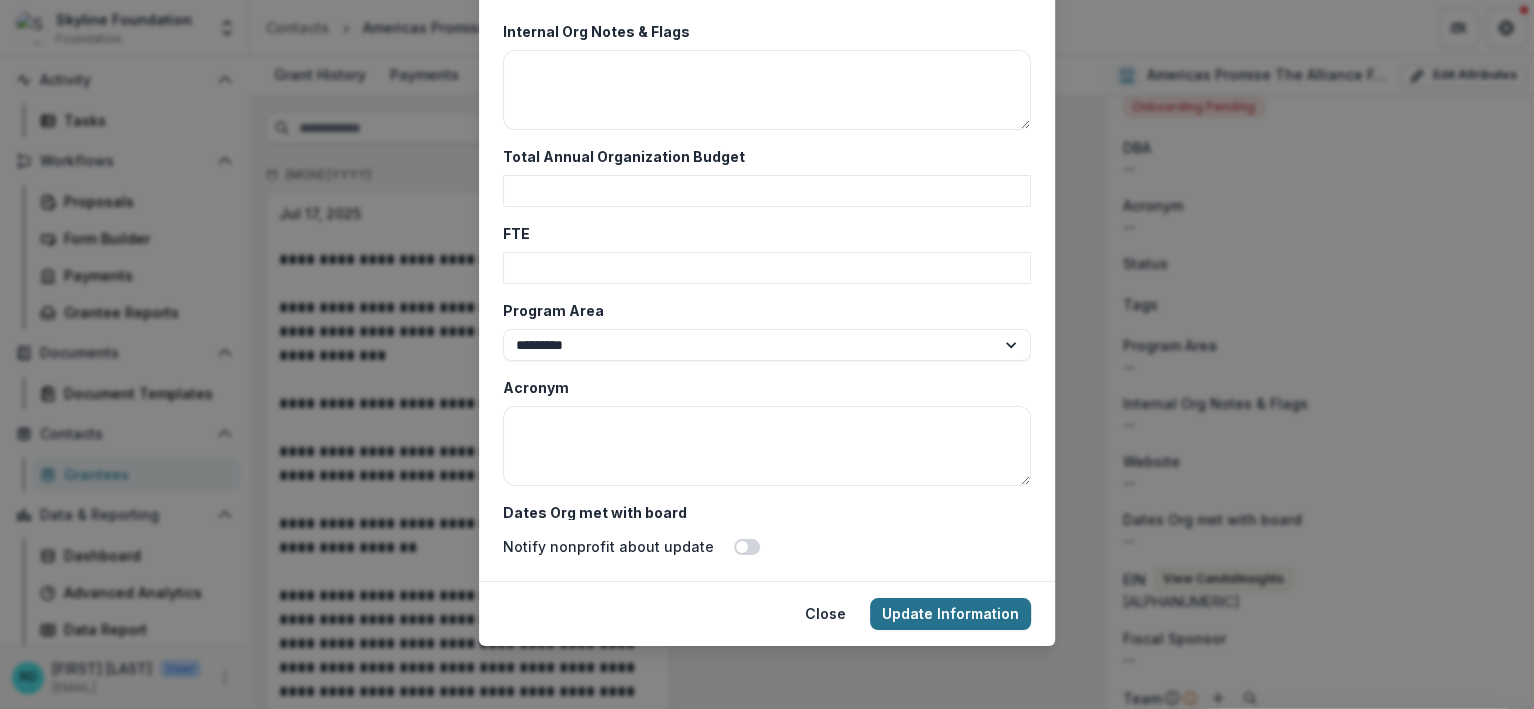 click on "Update Information" at bounding box center (950, 614) 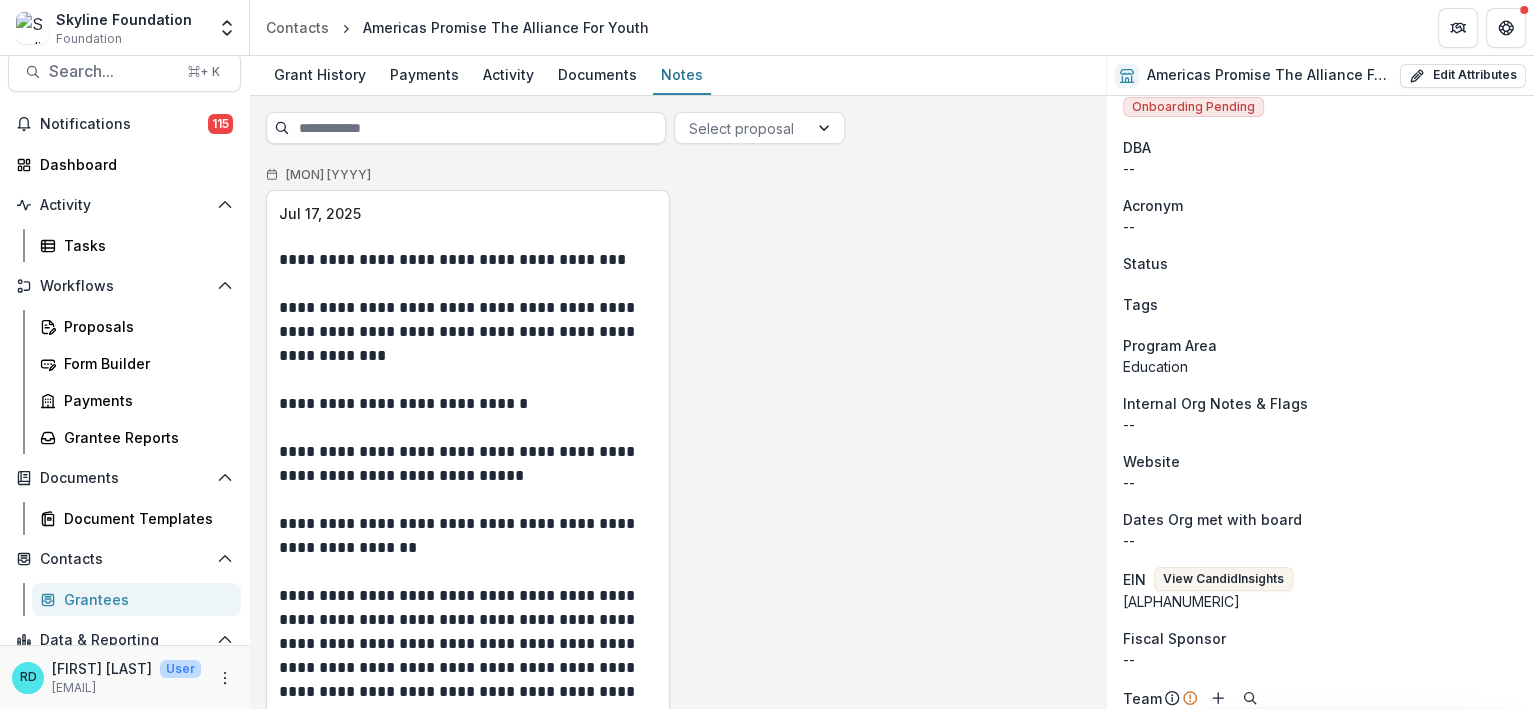 scroll, scrollTop: 0, scrollLeft: 0, axis: both 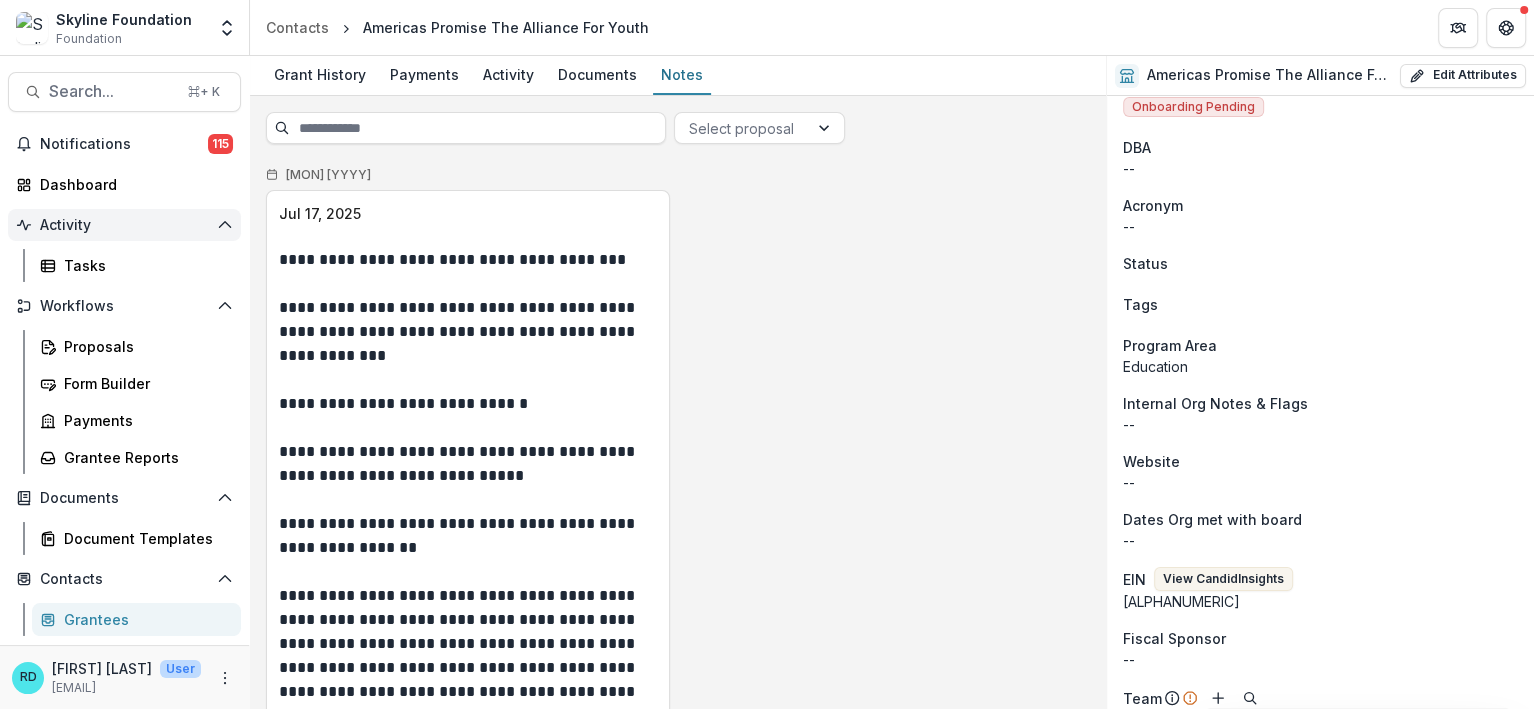 click on "Activity" at bounding box center (124, 225) 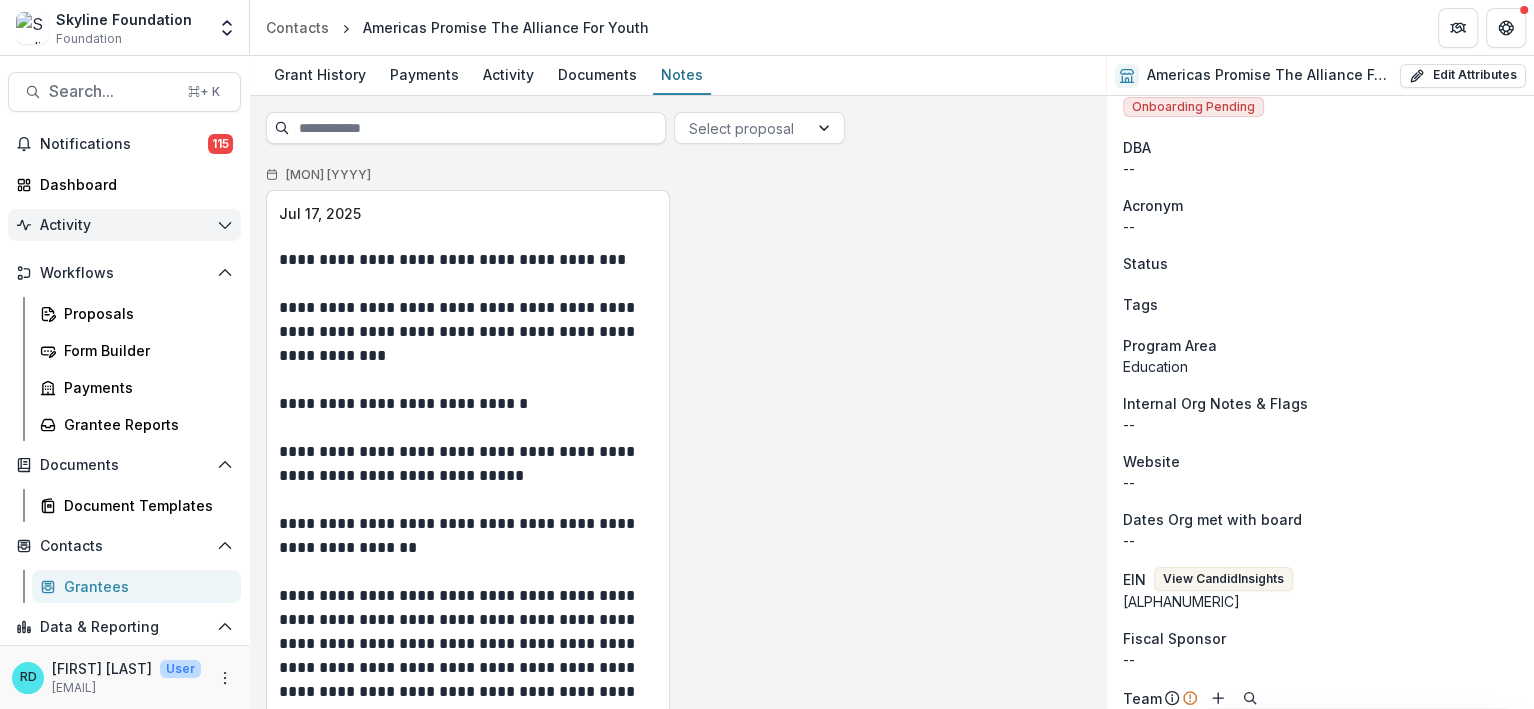 click on "Activity" at bounding box center [124, 225] 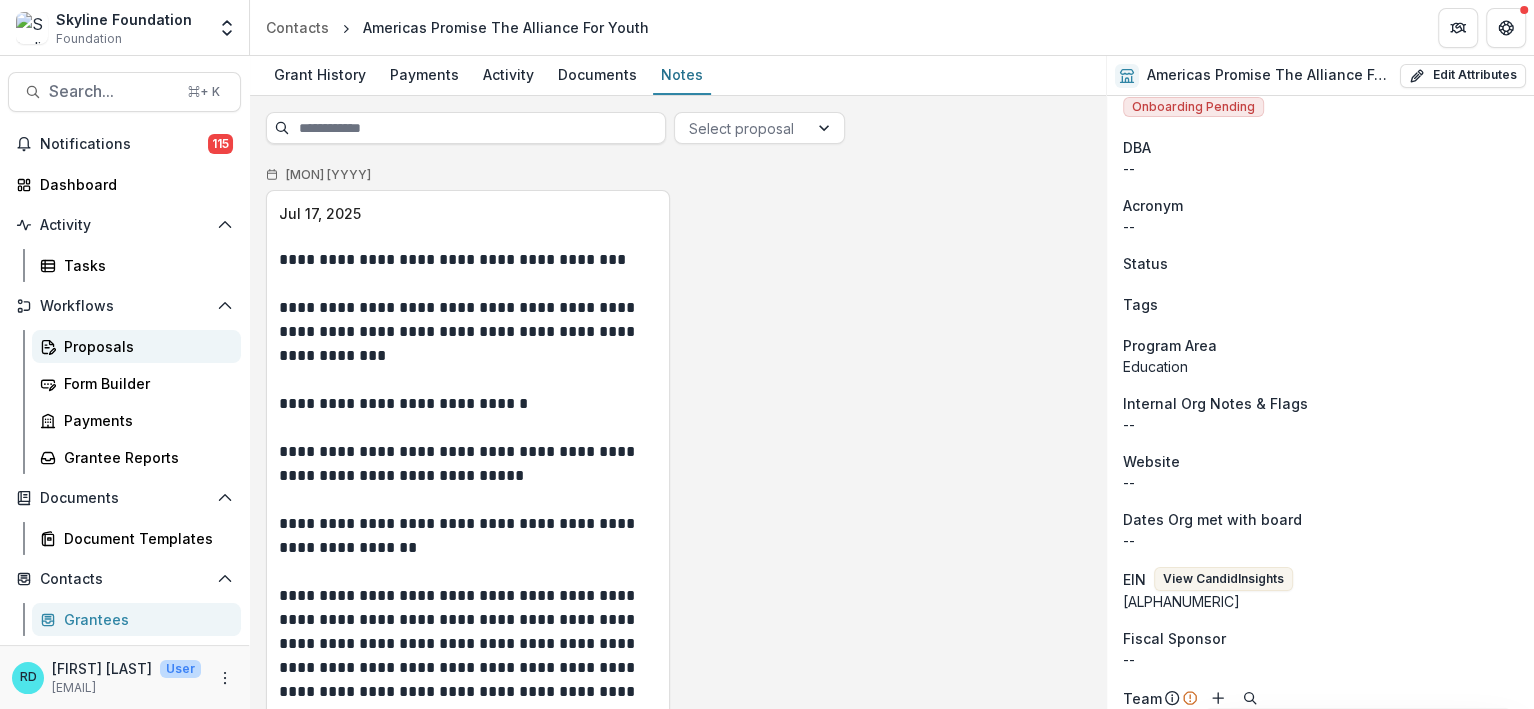click on "Proposals" at bounding box center (144, 346) 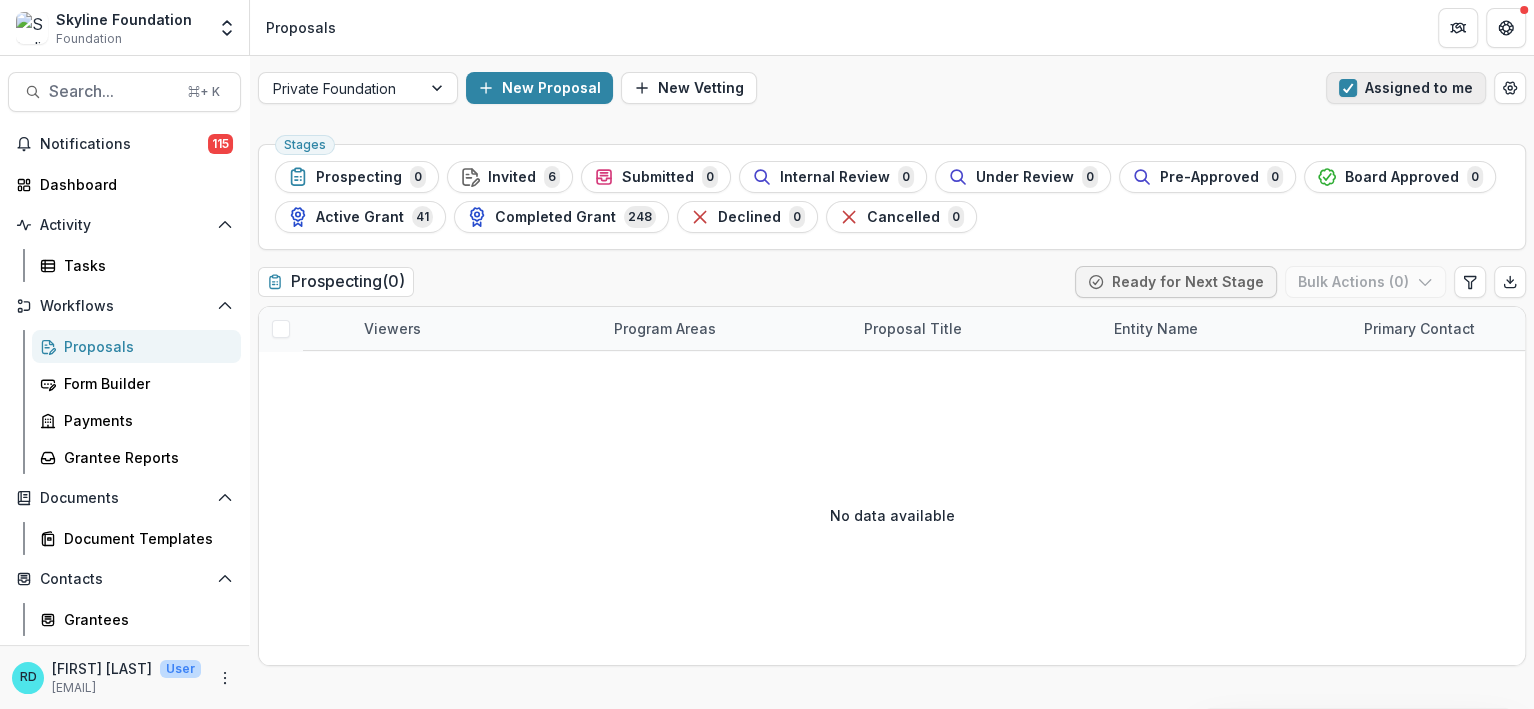 click at bounding box center [1348, 88] 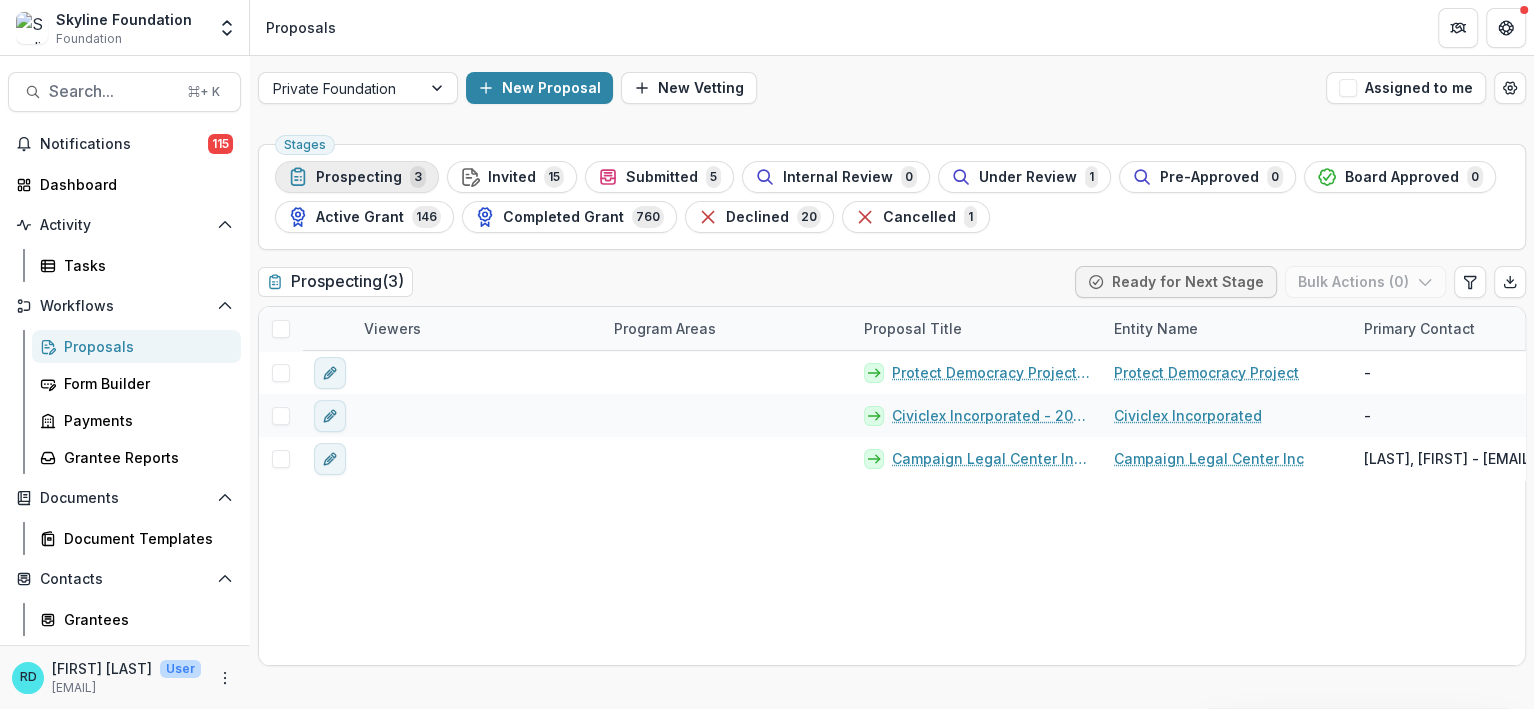 click on "Prospecting" at bounding box center (359, 177) 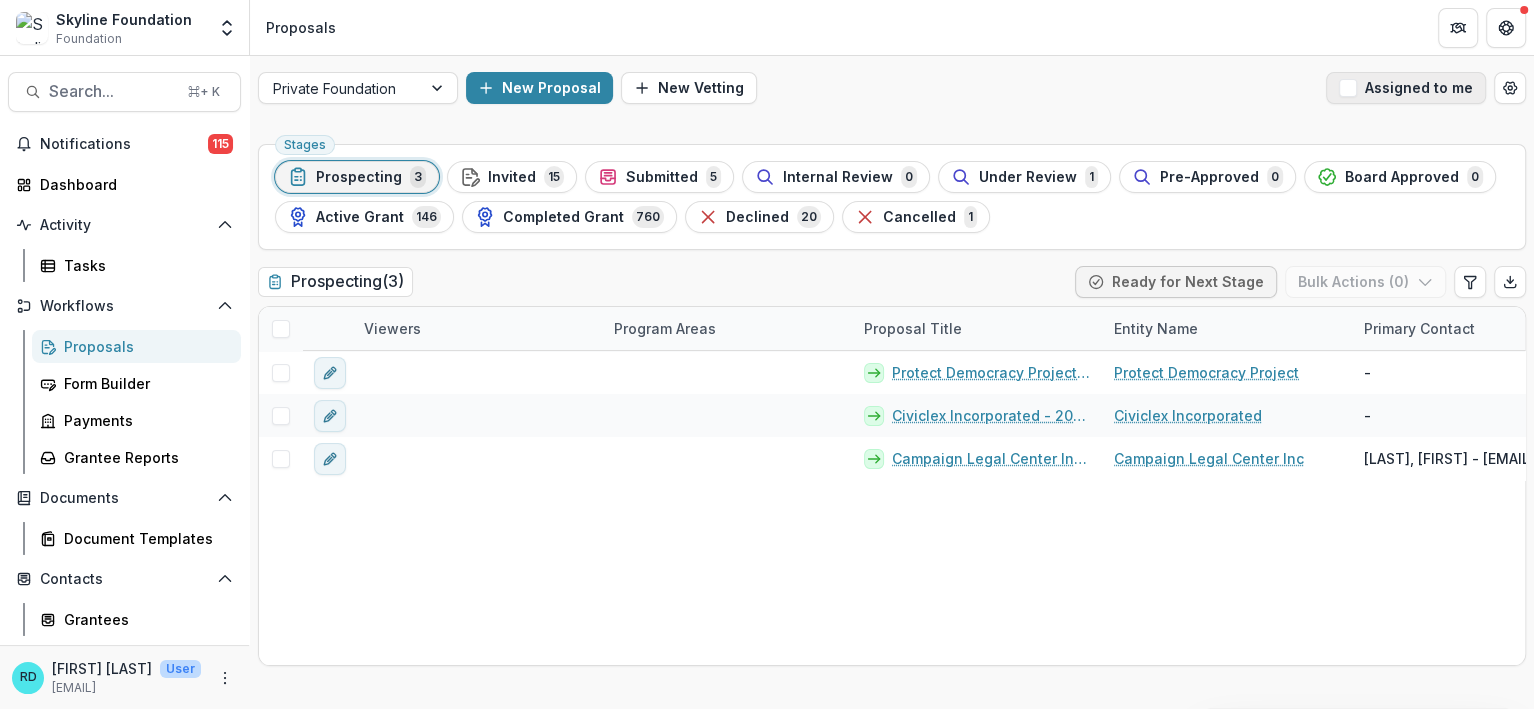click at bounding box center (1348, 88) 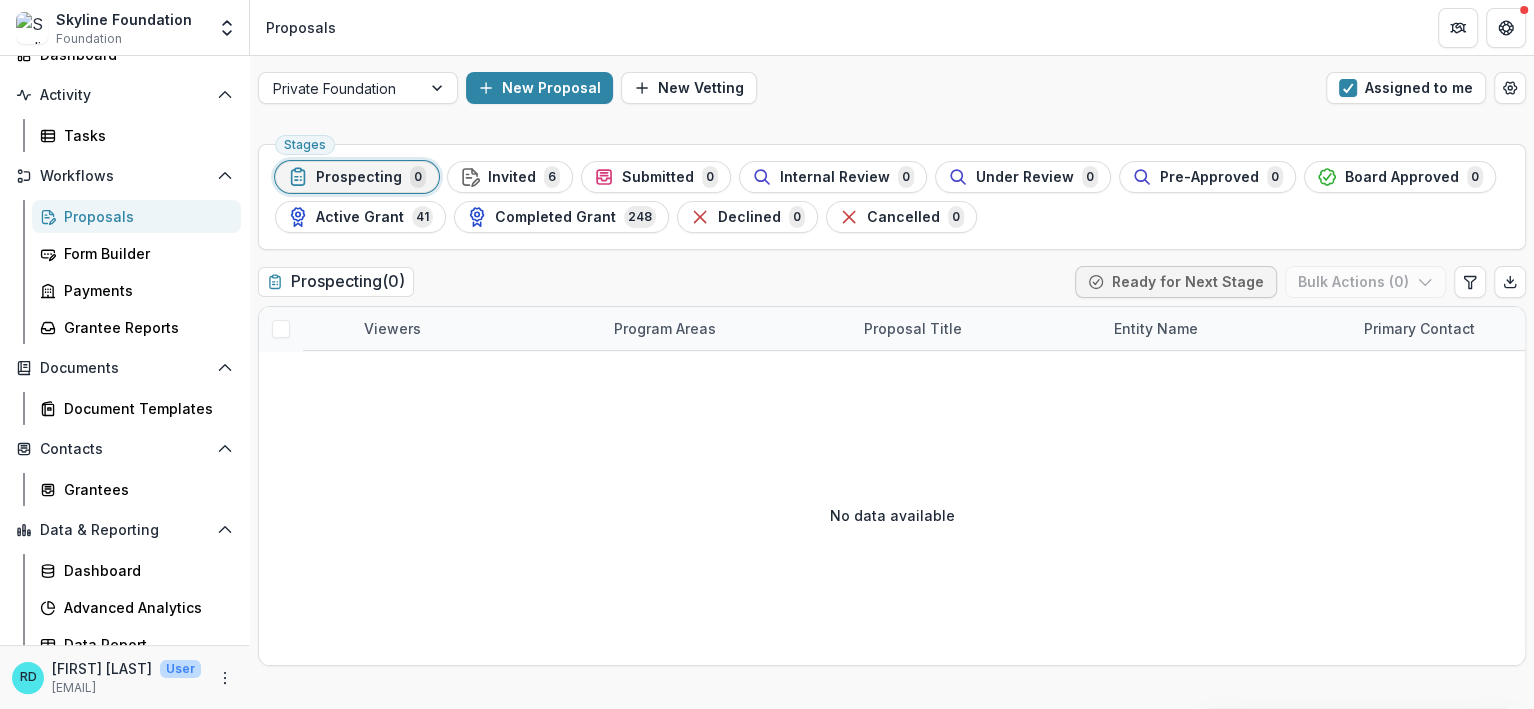 scroll, scrollTop: 145, scrollLeft: 0, axis: vertical 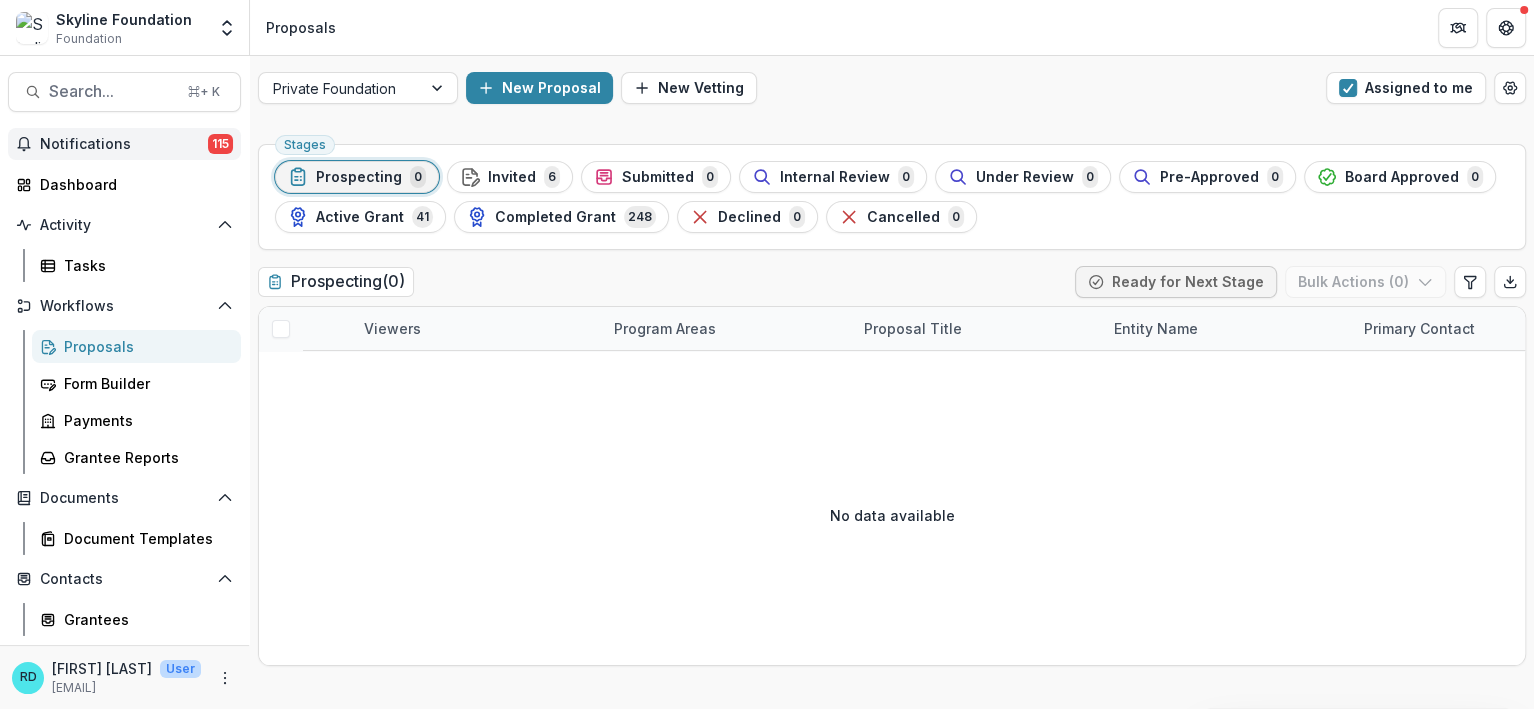 click on "Notifications" at bounding box center (124, 144) 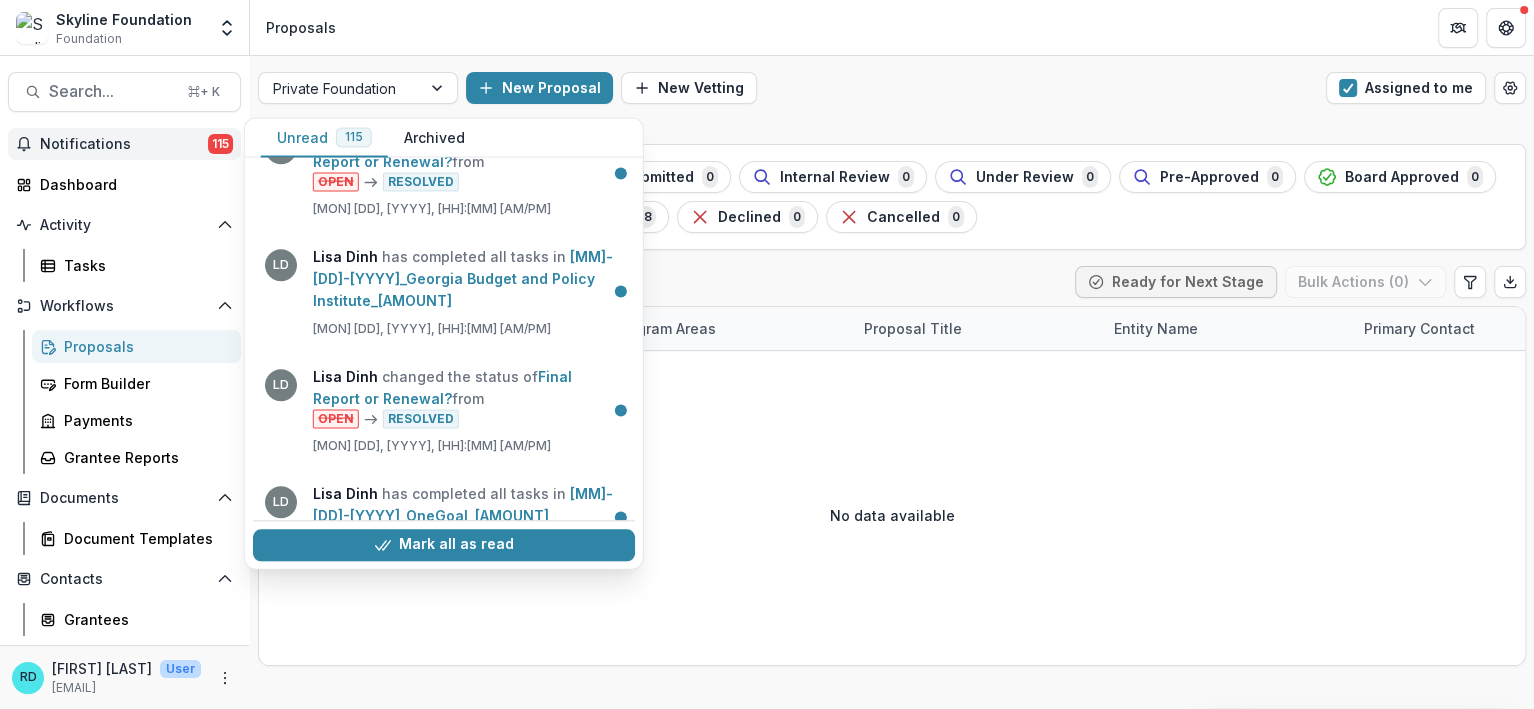 scroll, scrollTop: 0, scrollLeft: 0, axis: both 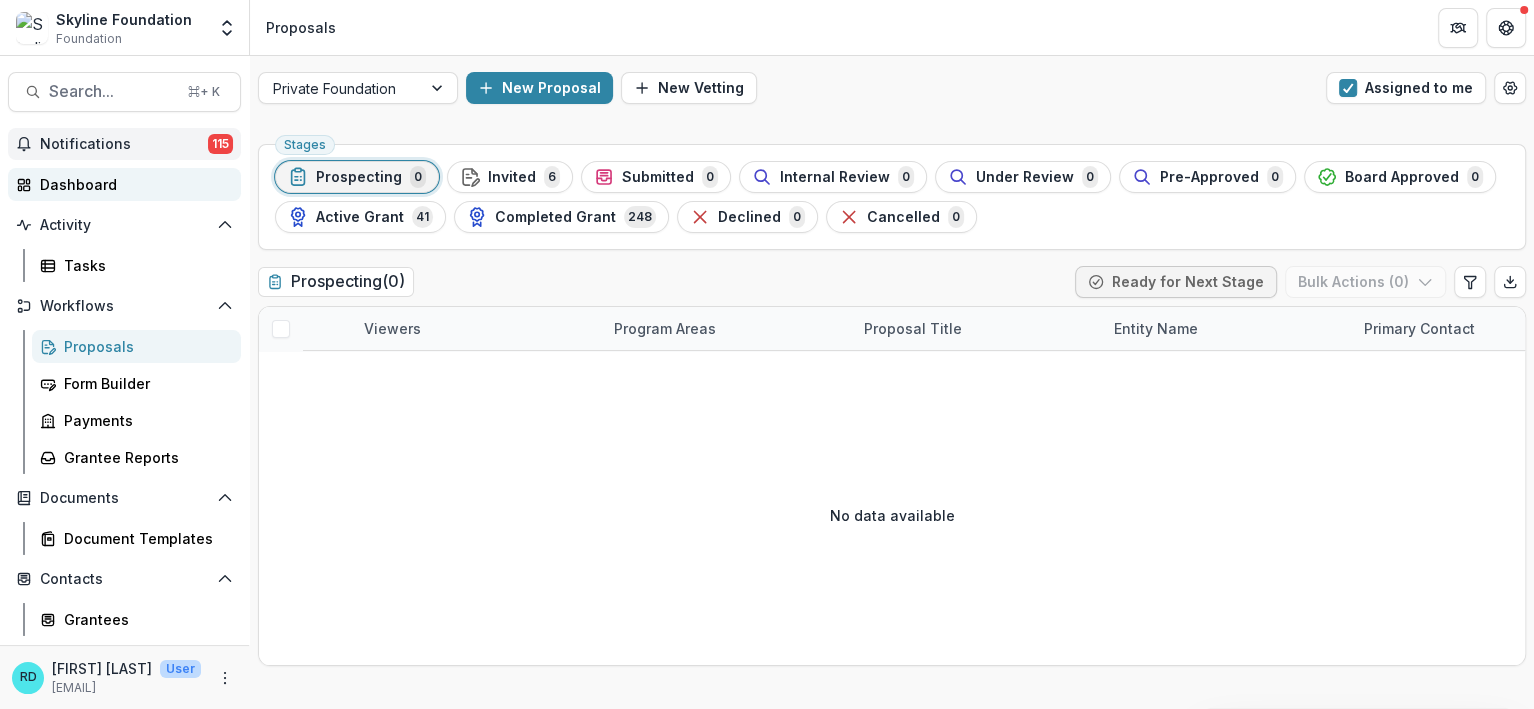 click on "Dashboard" at bounding box center (132, 184) 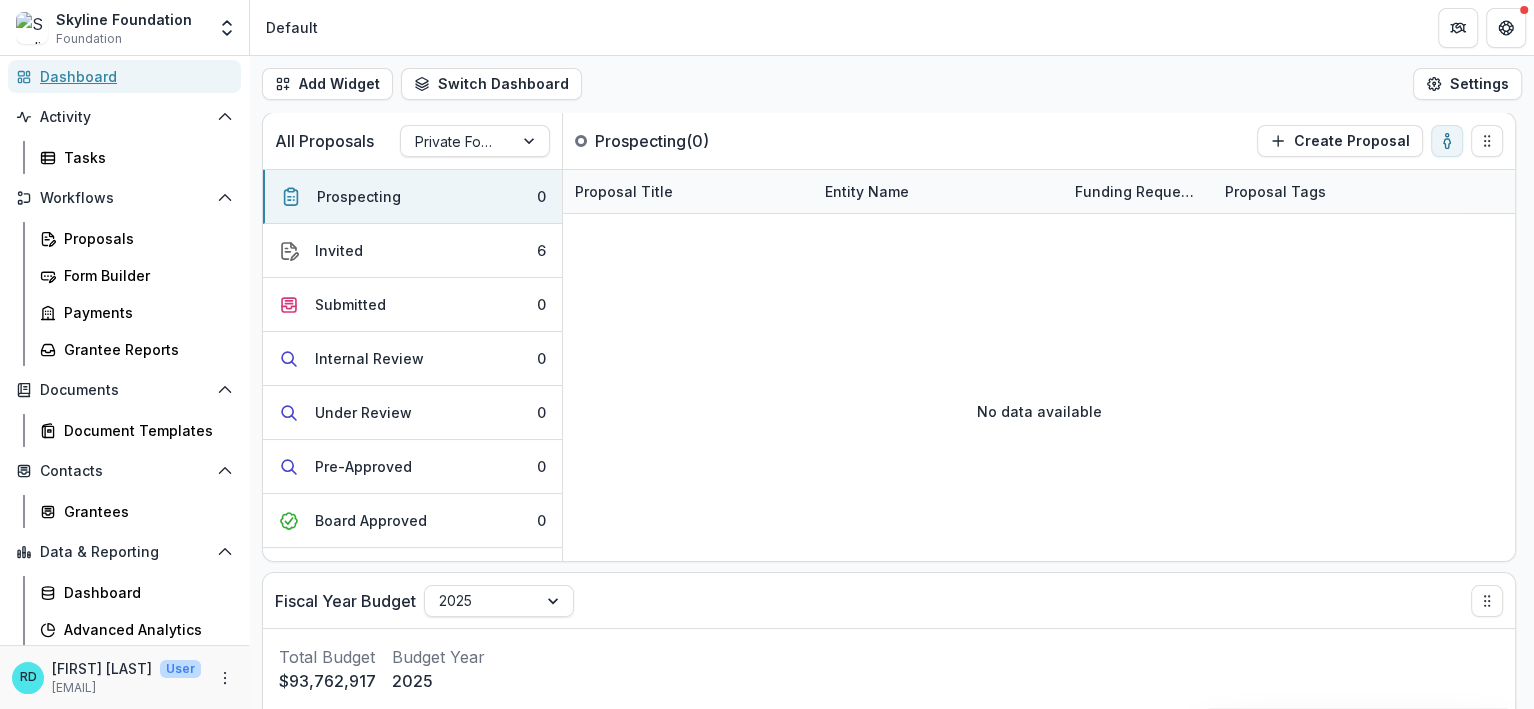 scroll, scrollTop: 145, scrollLeft: 0, axis: vertical 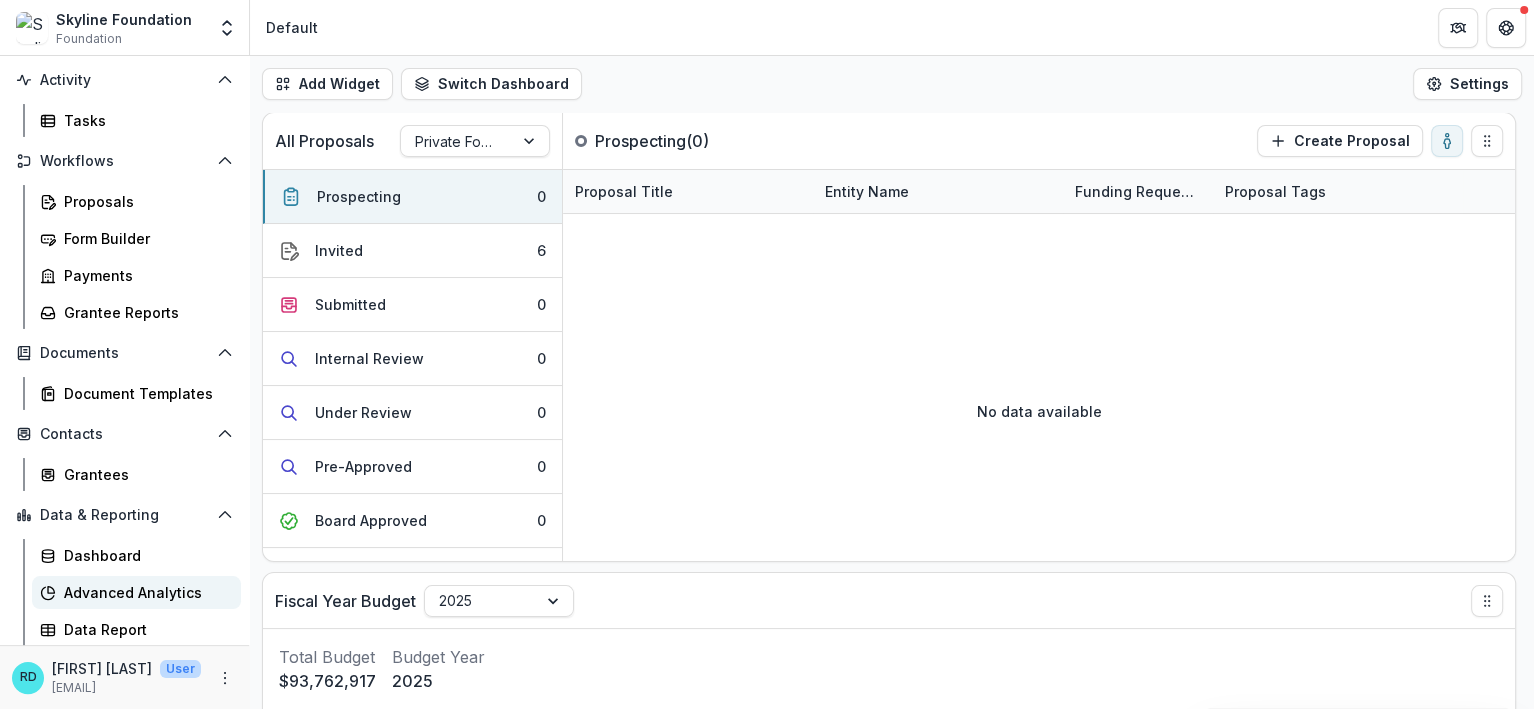 click on "Advanced Analytics" at bounding box center [144, 592] 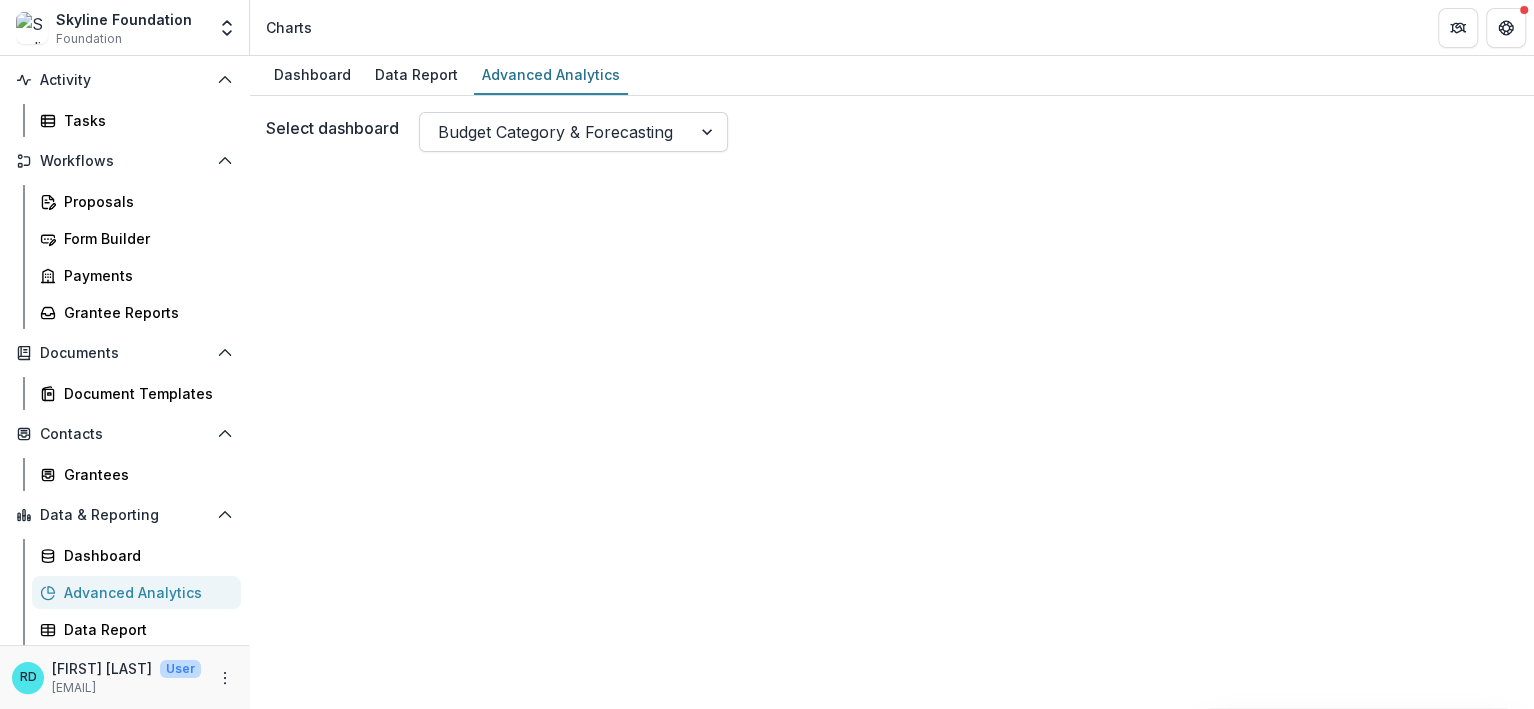 click at bounding box center (555, 132) 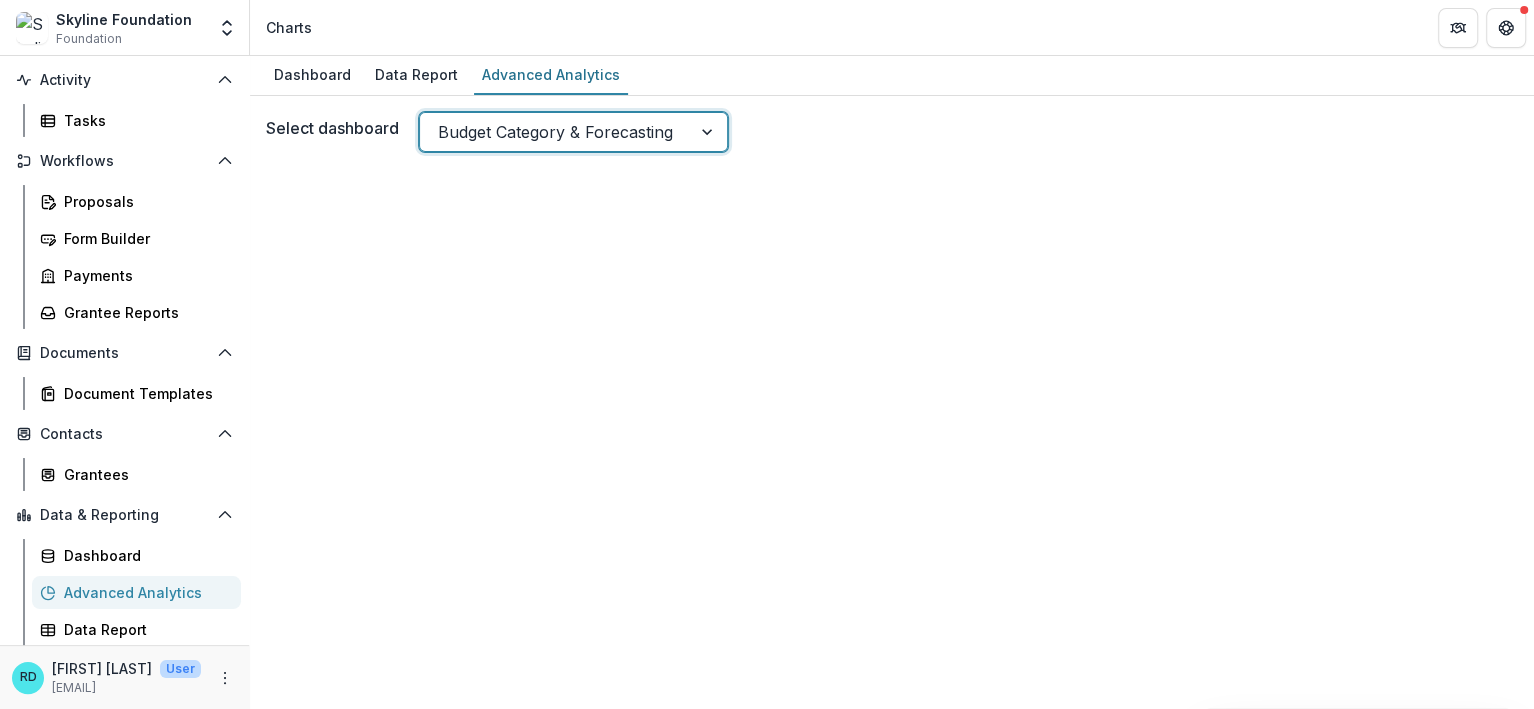 click at bounding box center (555, 132) 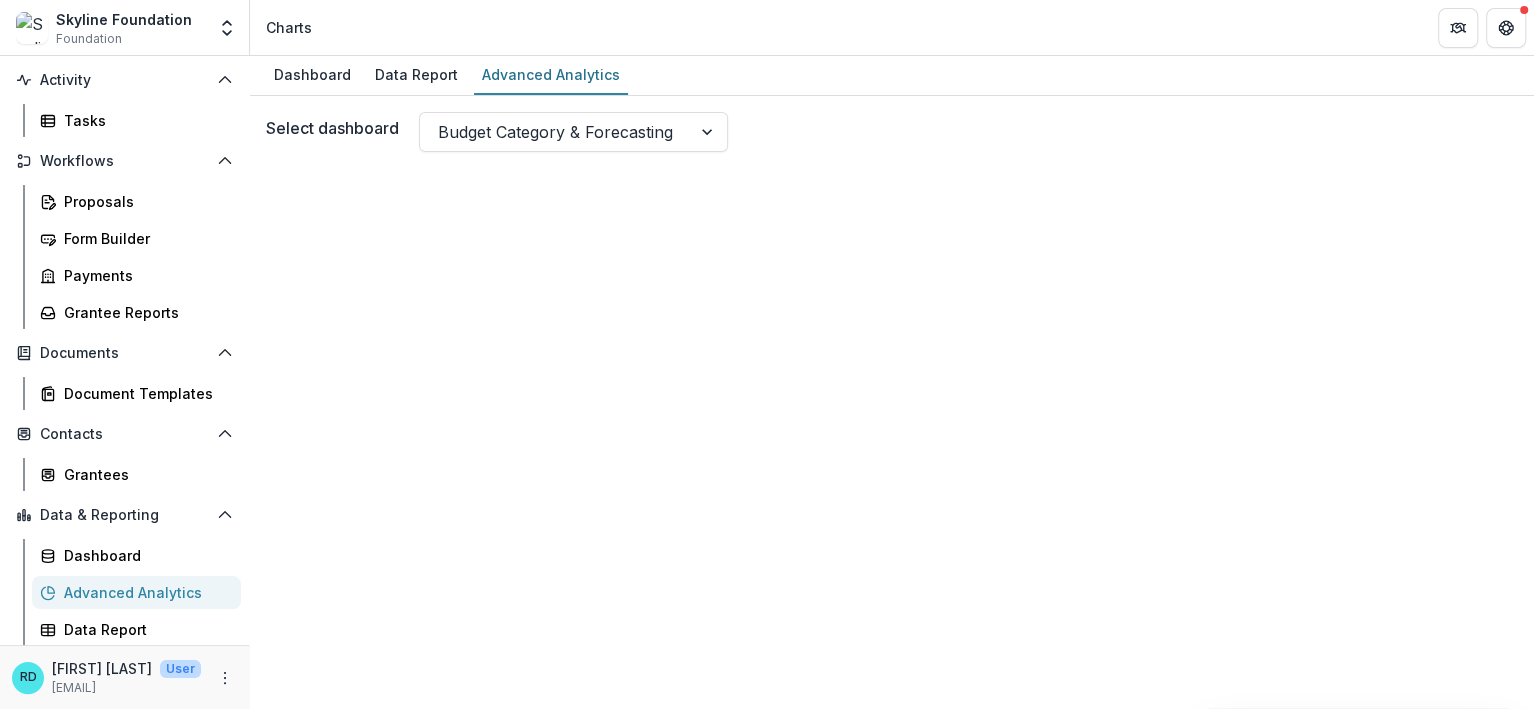 drag, startPoint x: 249, startPoint y: 366, endPoint x: 250, endPoint y: 491, distance: 125.004 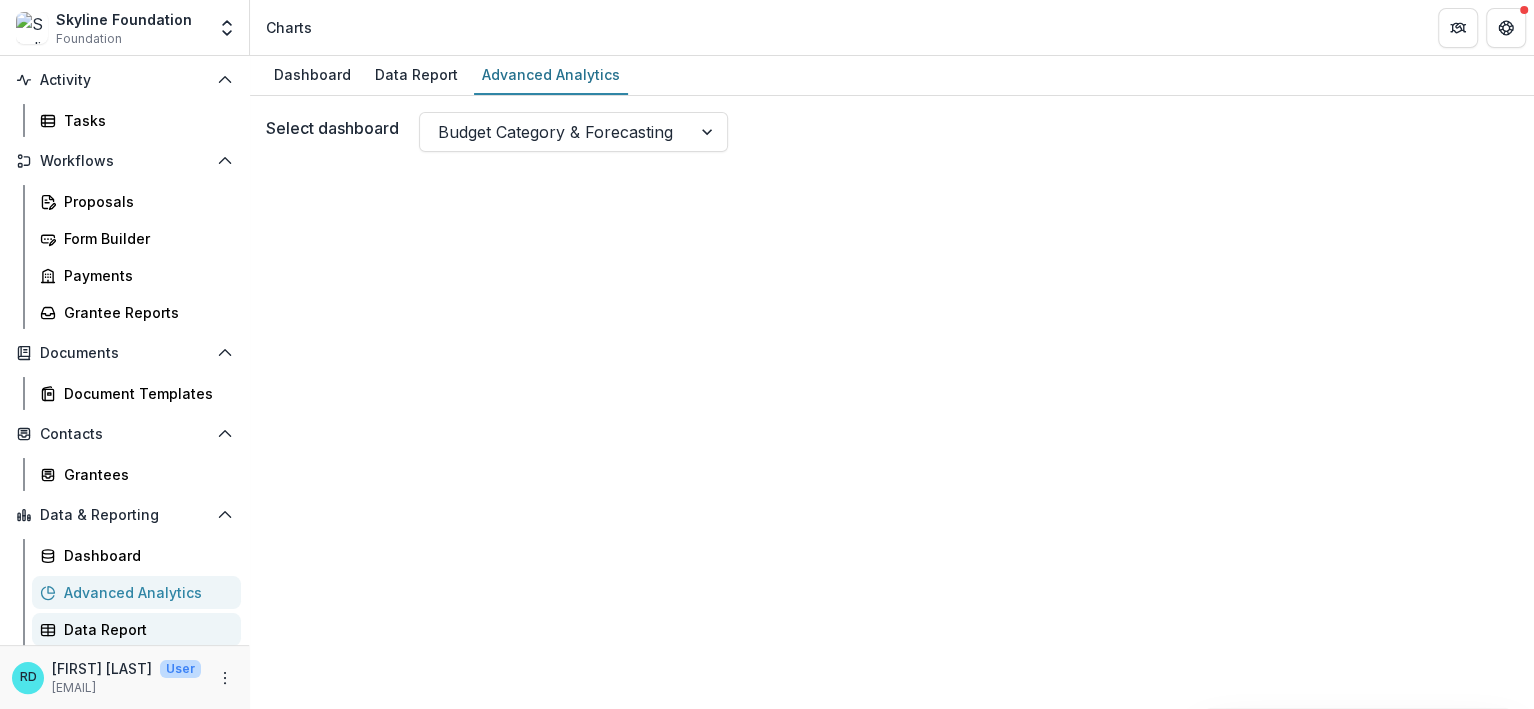 click on "Data Report" at bounding box center [144, 629] 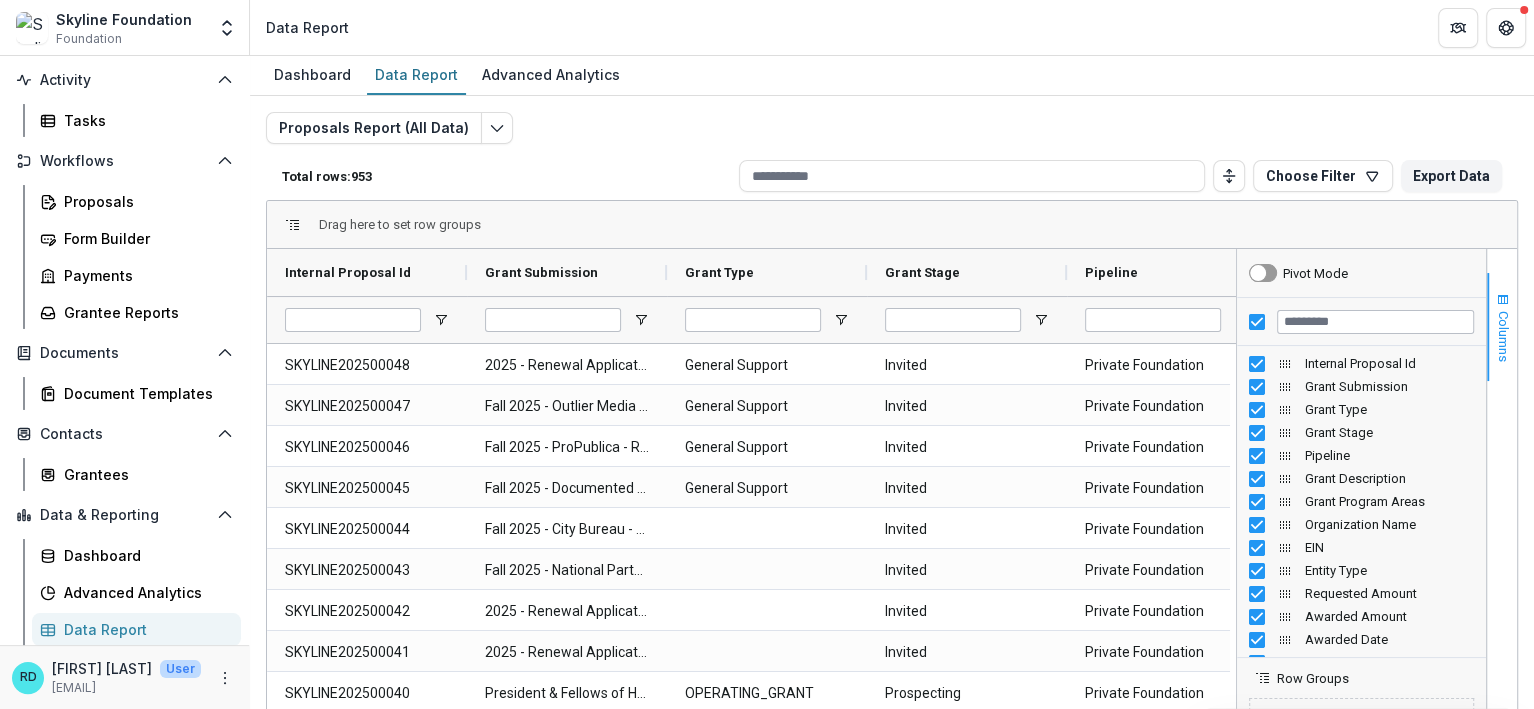 drag, startPoint x: 1480, startPoint y: 288, endPoint x: 1482, endPoint y: 305, distance: 17.117243 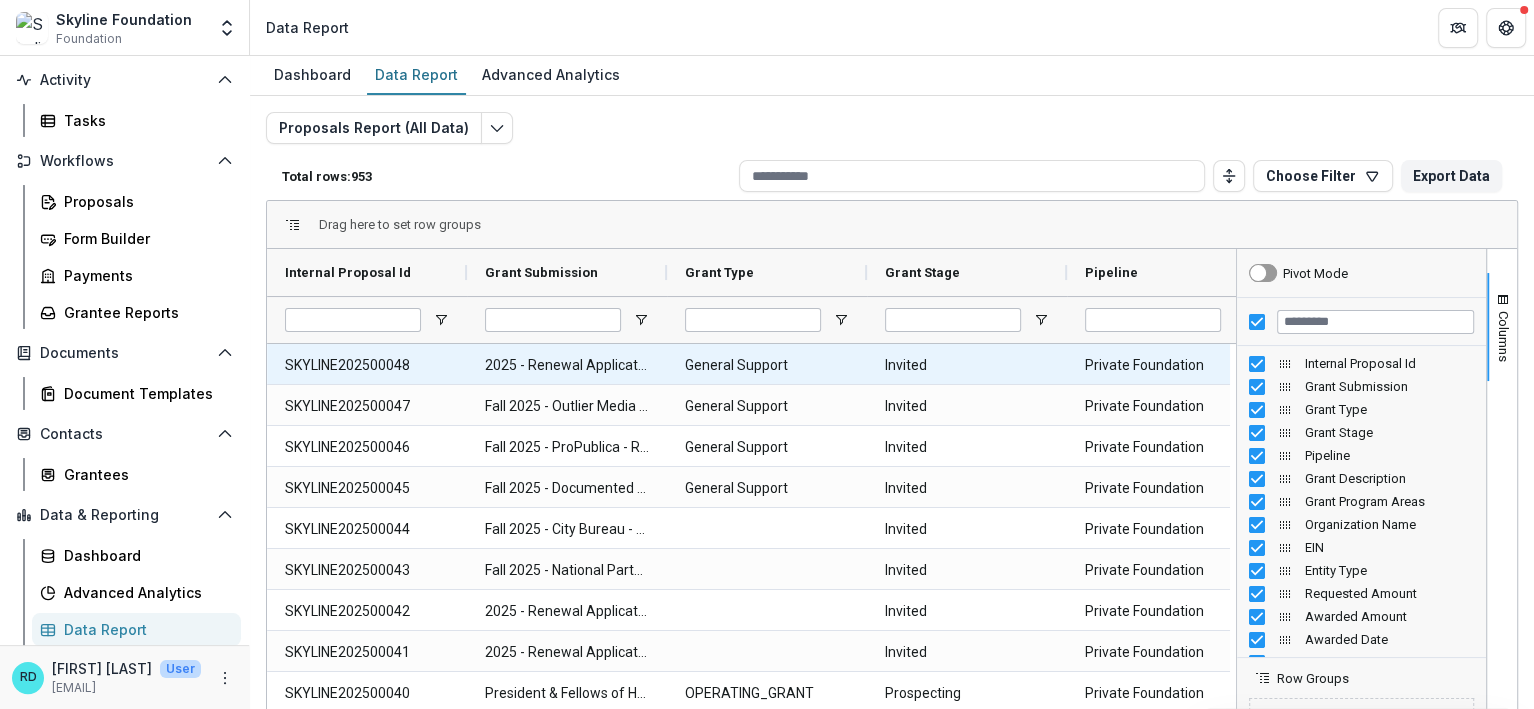 scroll, scrollTop: 2, scrollLeft: 0, axis: vertical 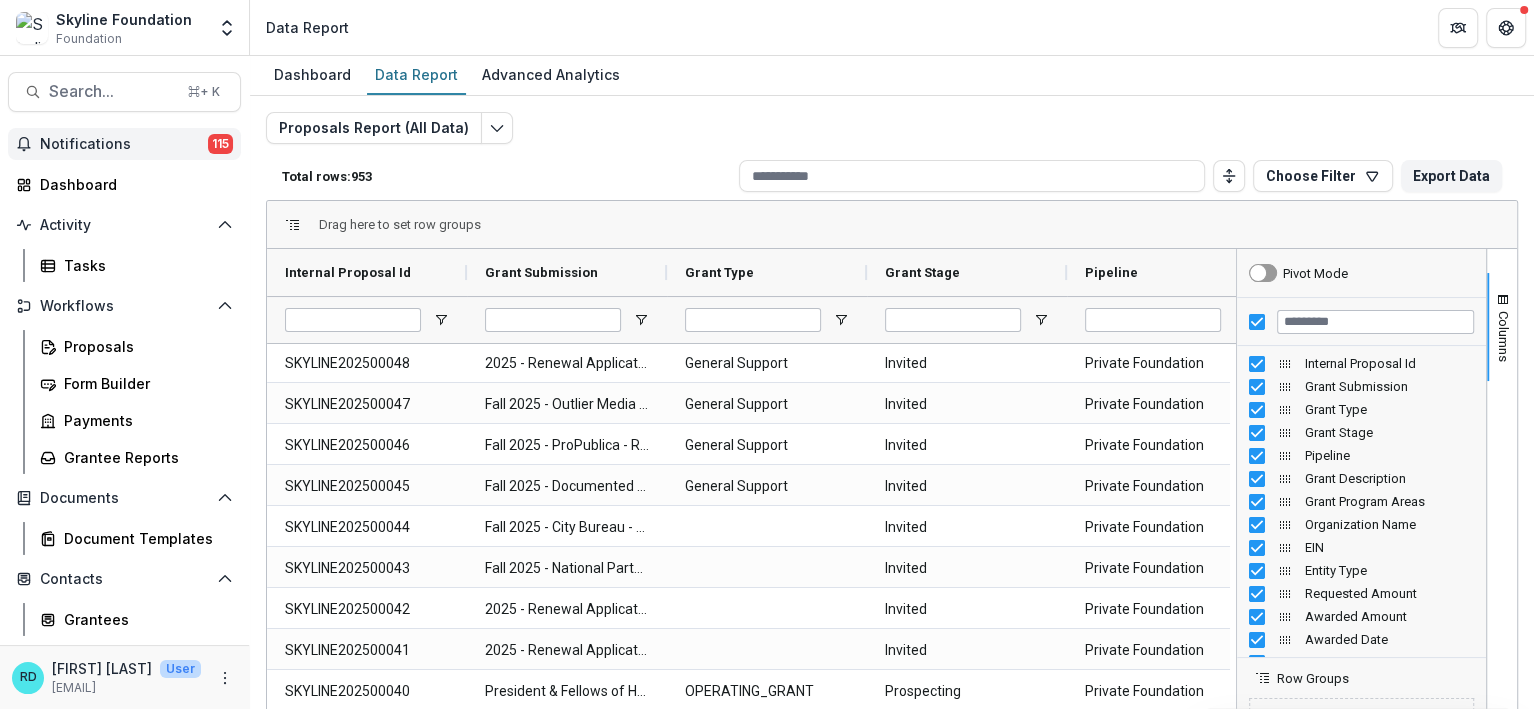 click on "Notifications 115" at bounding box center [124, 144] 